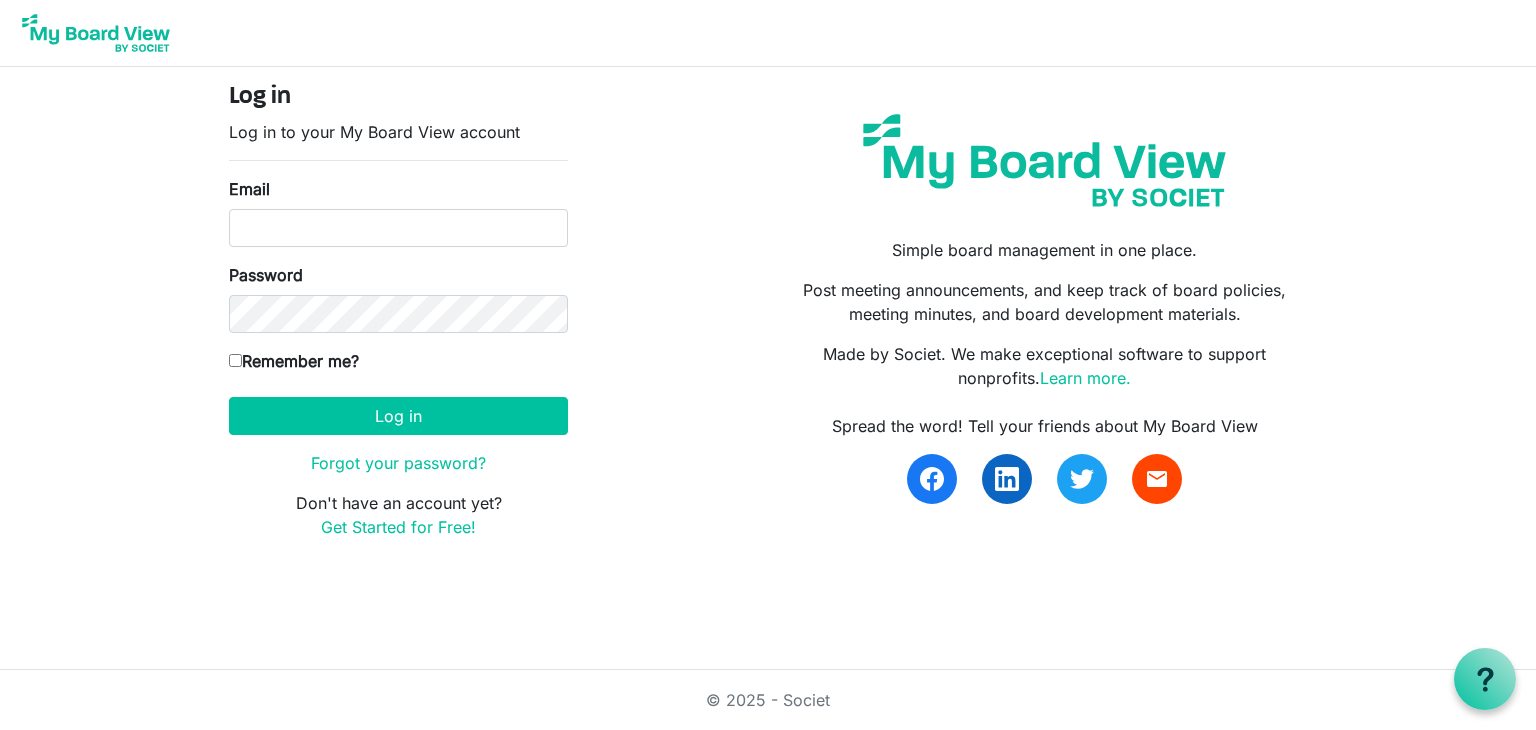 scroll, scrollTop: 0, scrollLeft: 0, axis: both 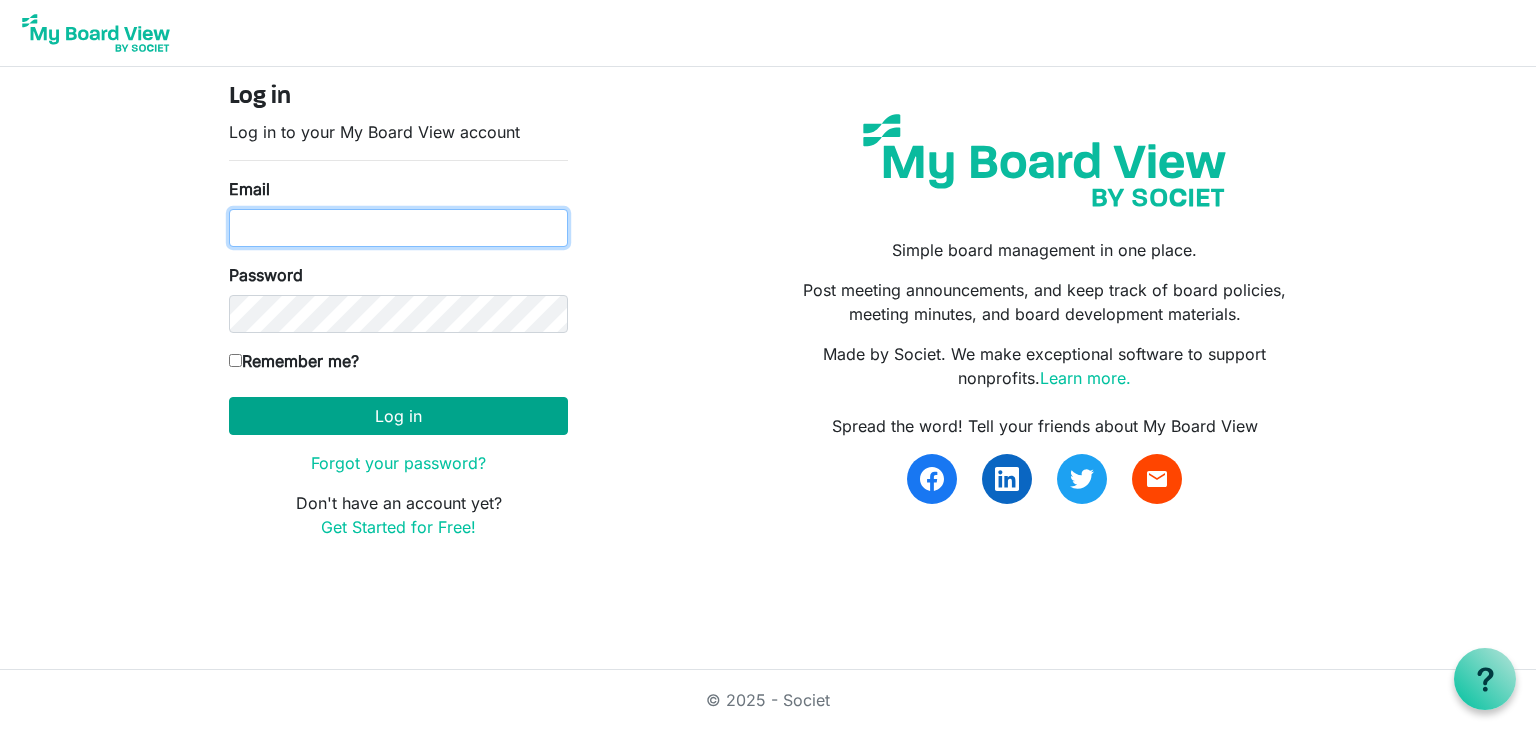 type on "kcramlearninglightfoundation@gmail.com" 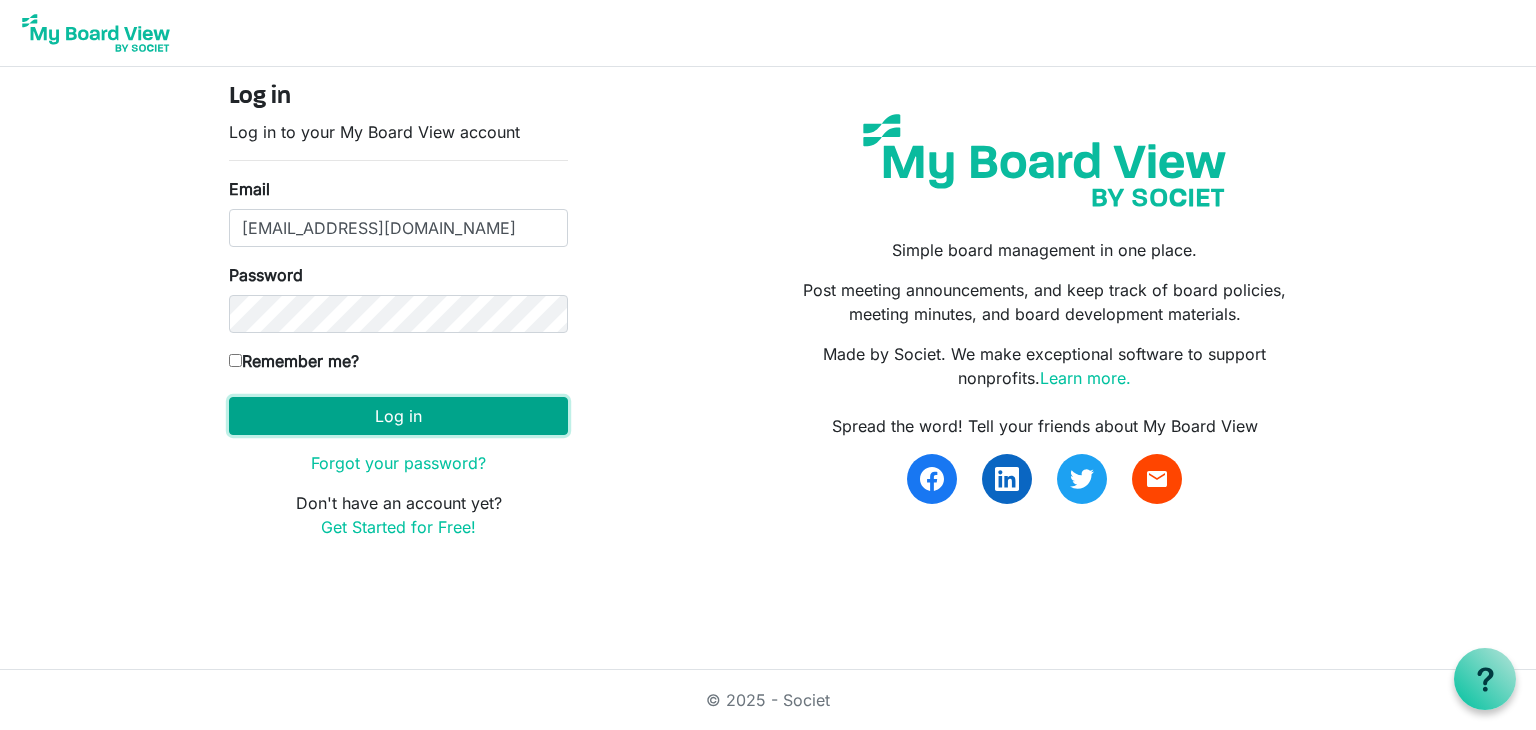 click on "Log in" at bounding box center [398, 416] 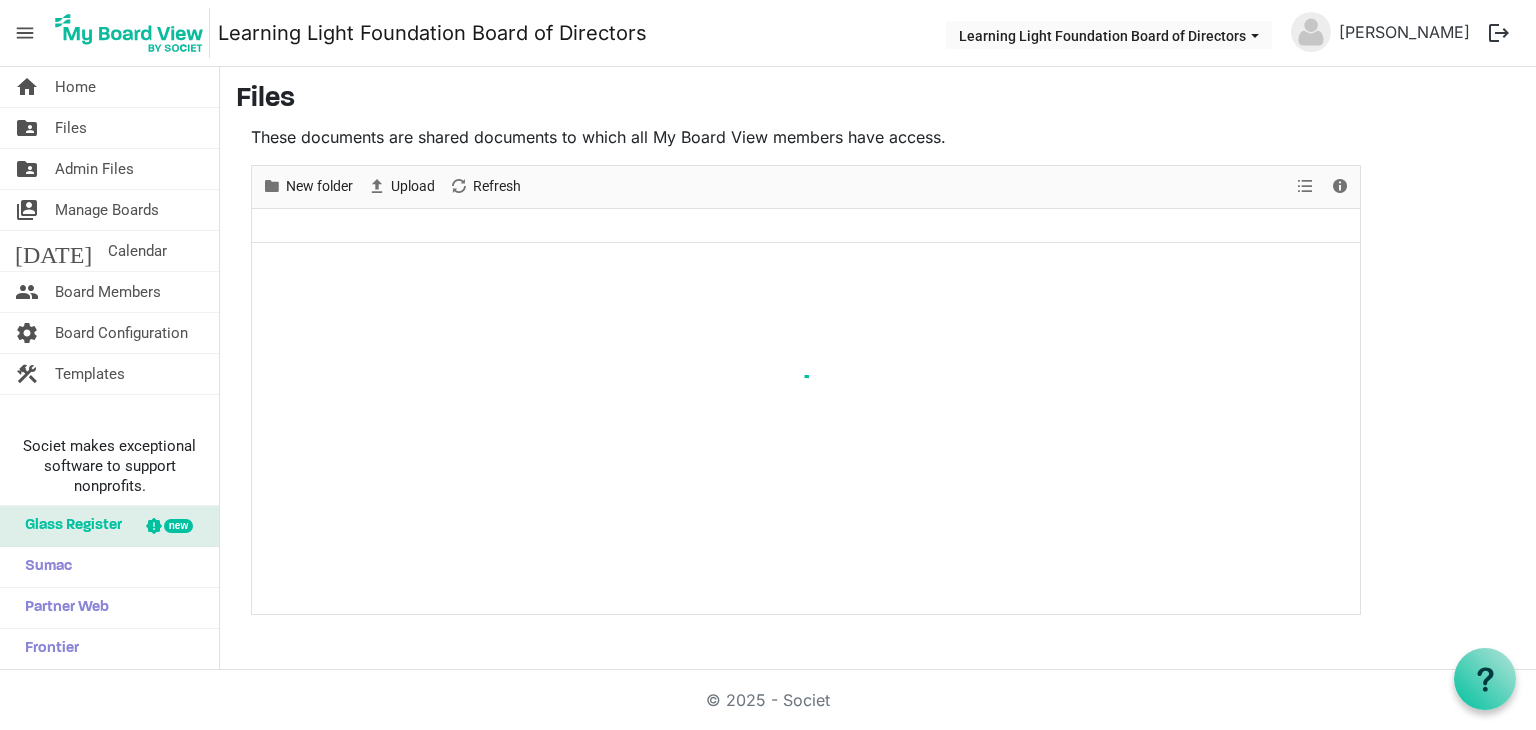 scroll, scrollTop: 0, scrollLeft: 0, axis: both 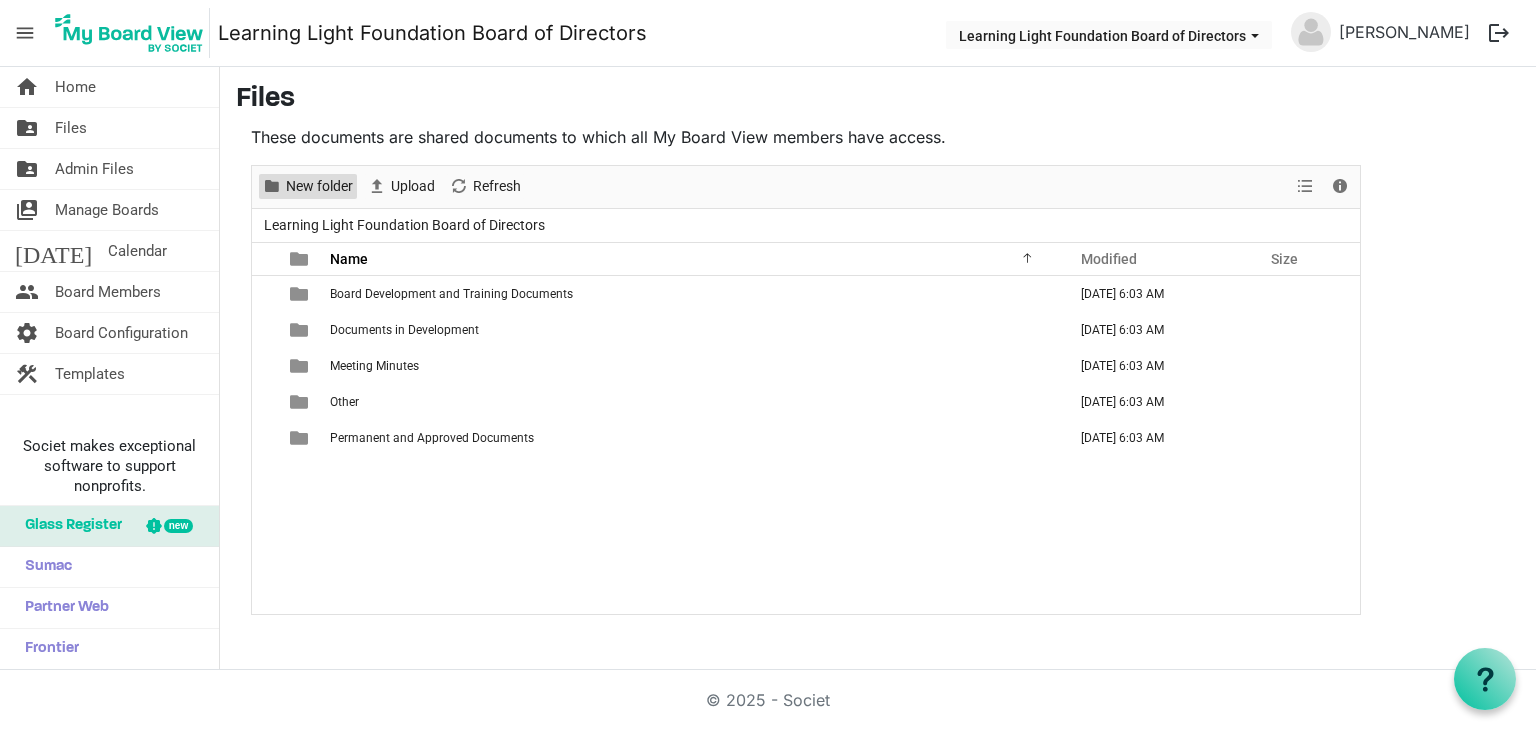 click on "New folder" at bounding box center [319, 186] 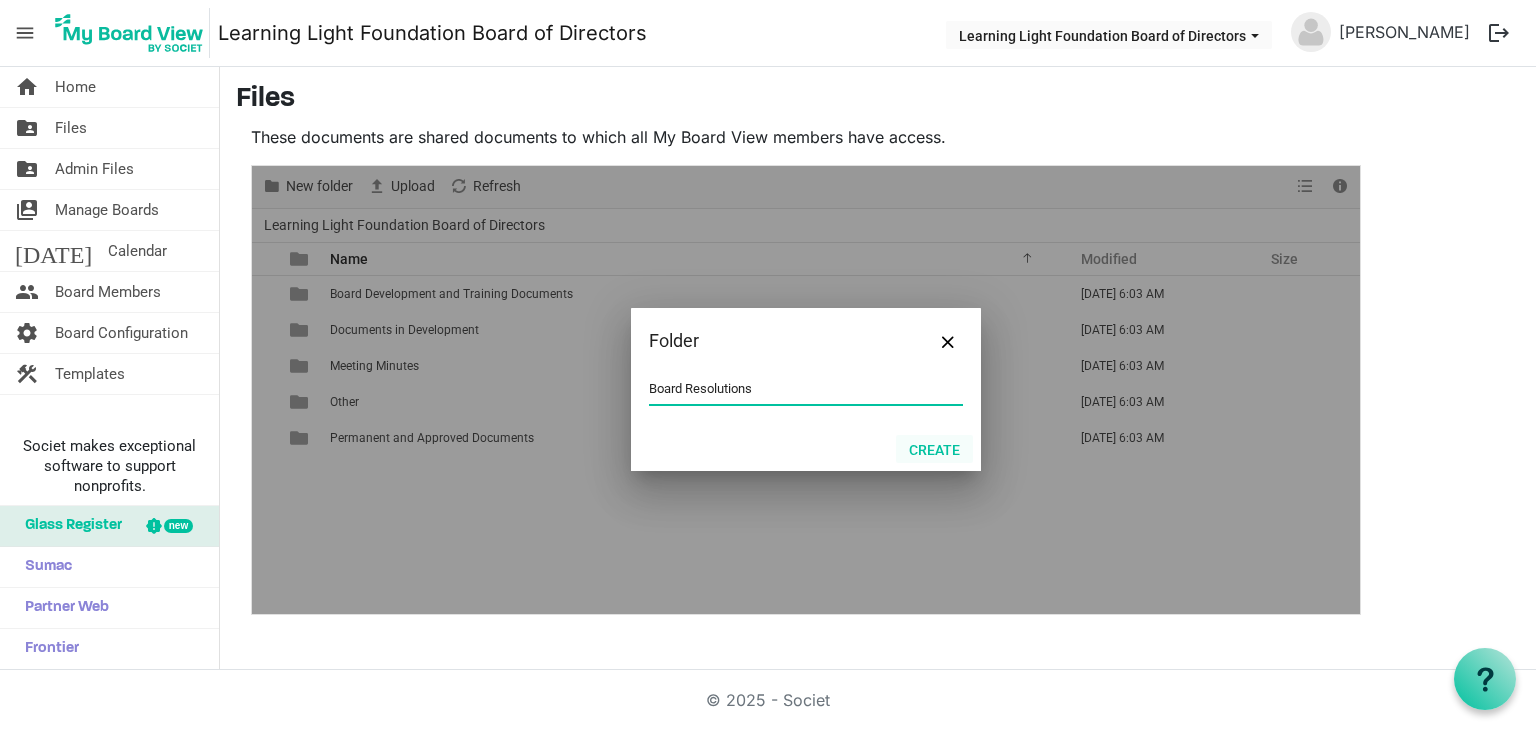type on "Board Resolutions" 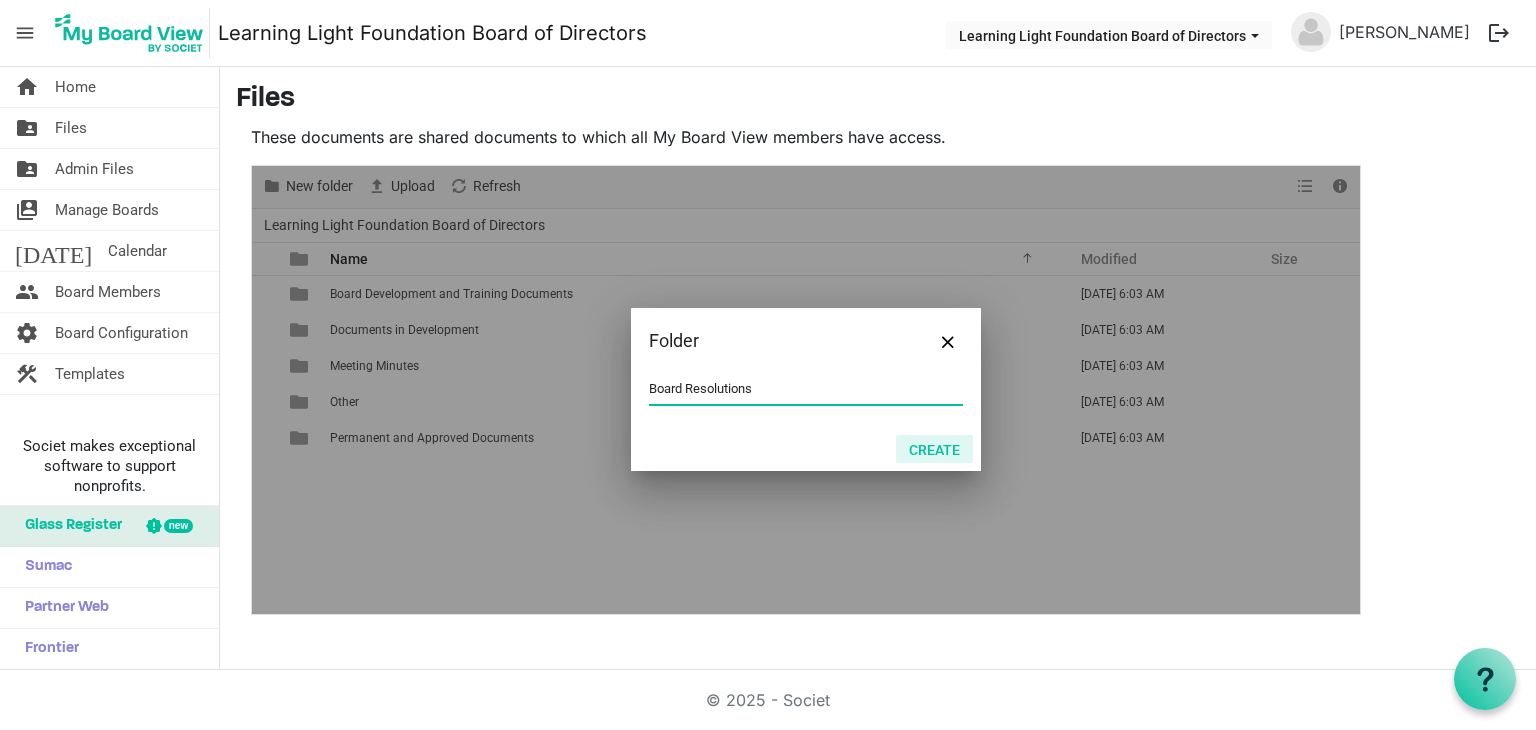 click on "Create" at bounding box center (934, 449) 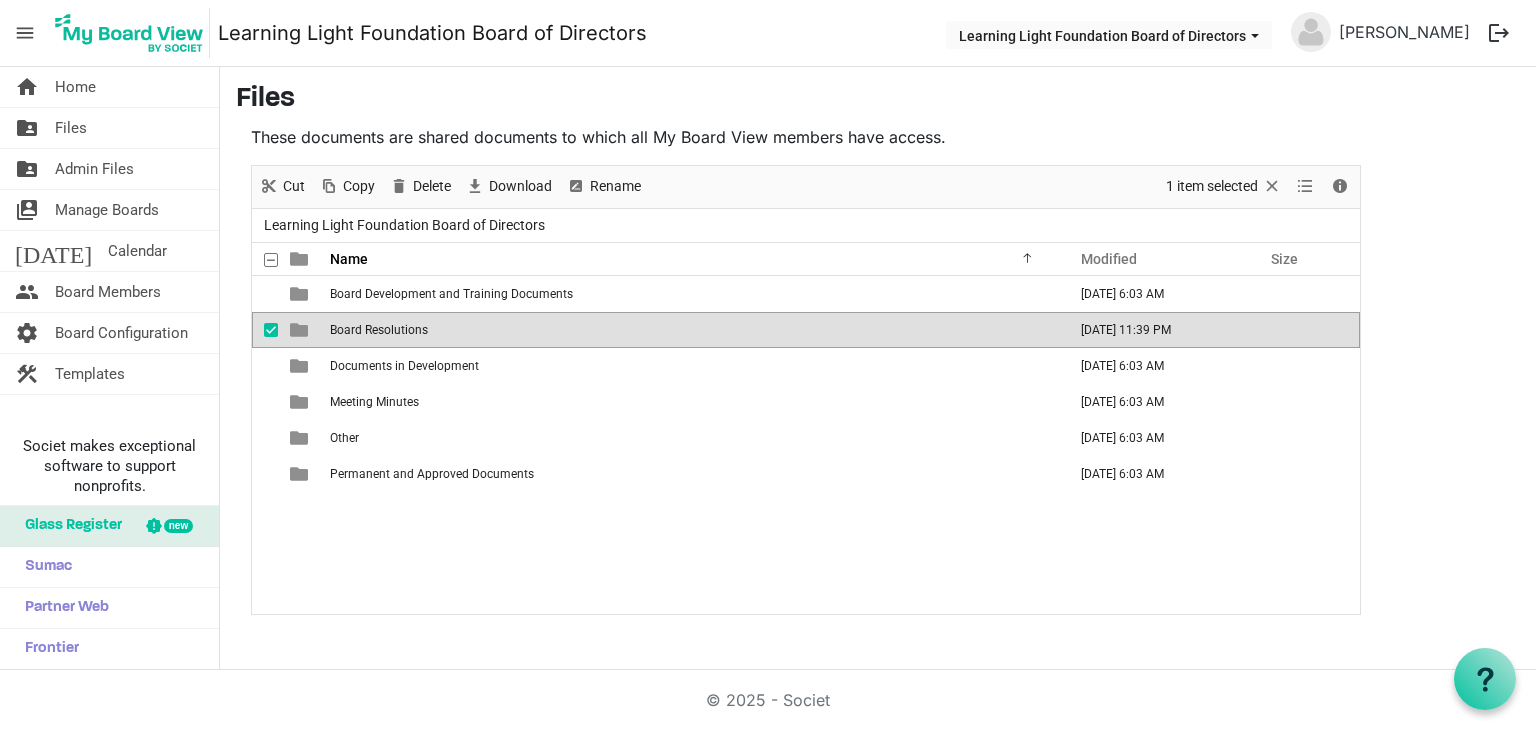 click at bounding box center [271, 330] 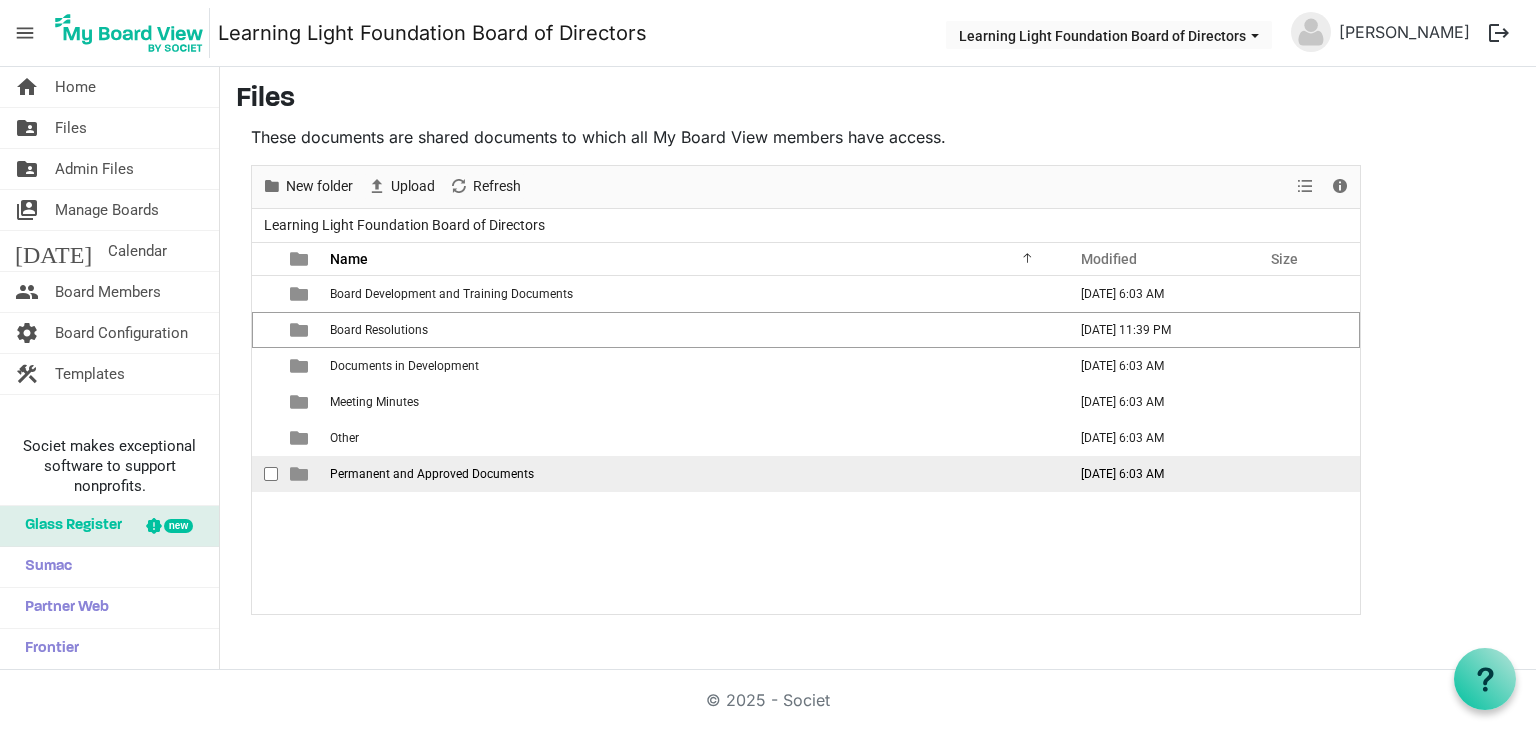 click at bounding box center (271, 474) 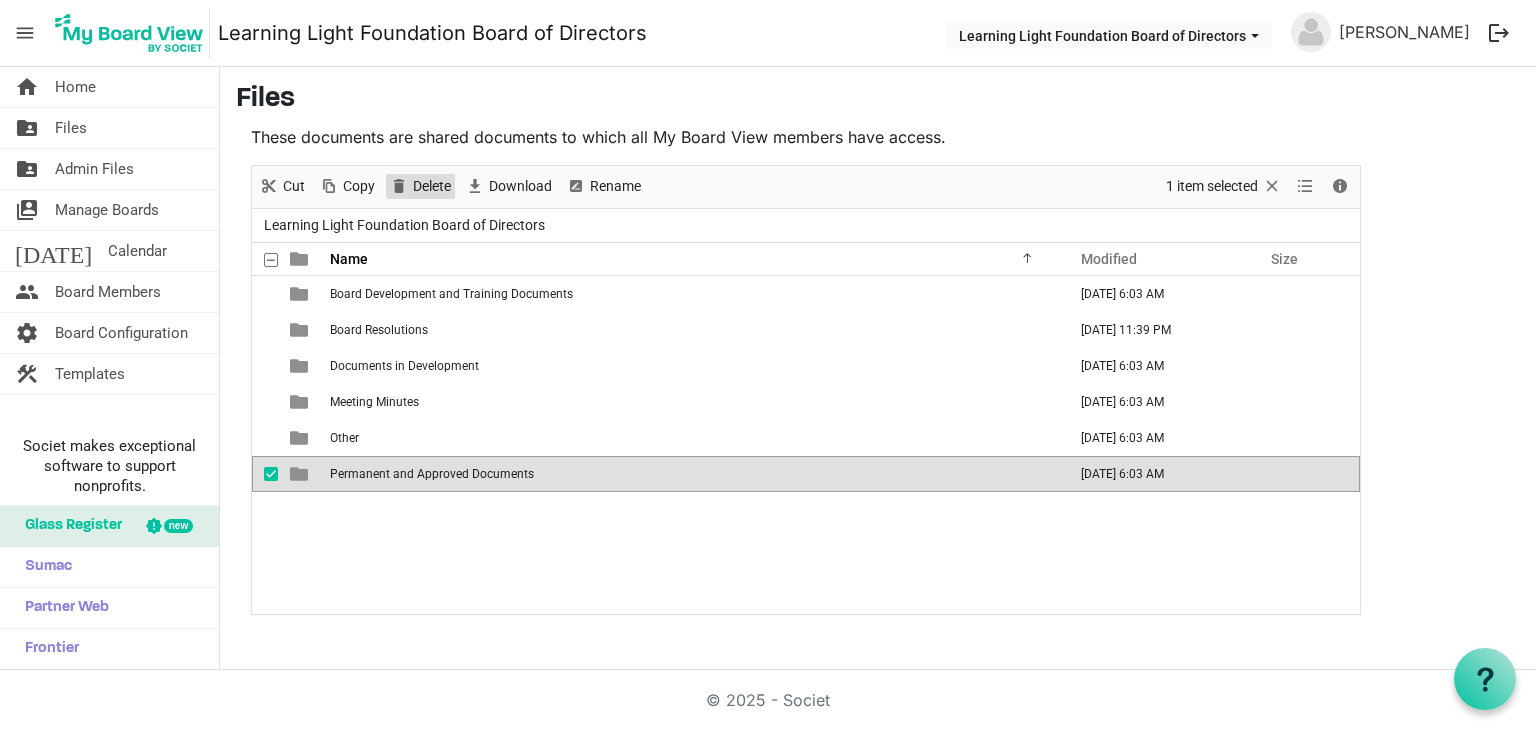 click on "Delete" at bounding box center [432, 186] 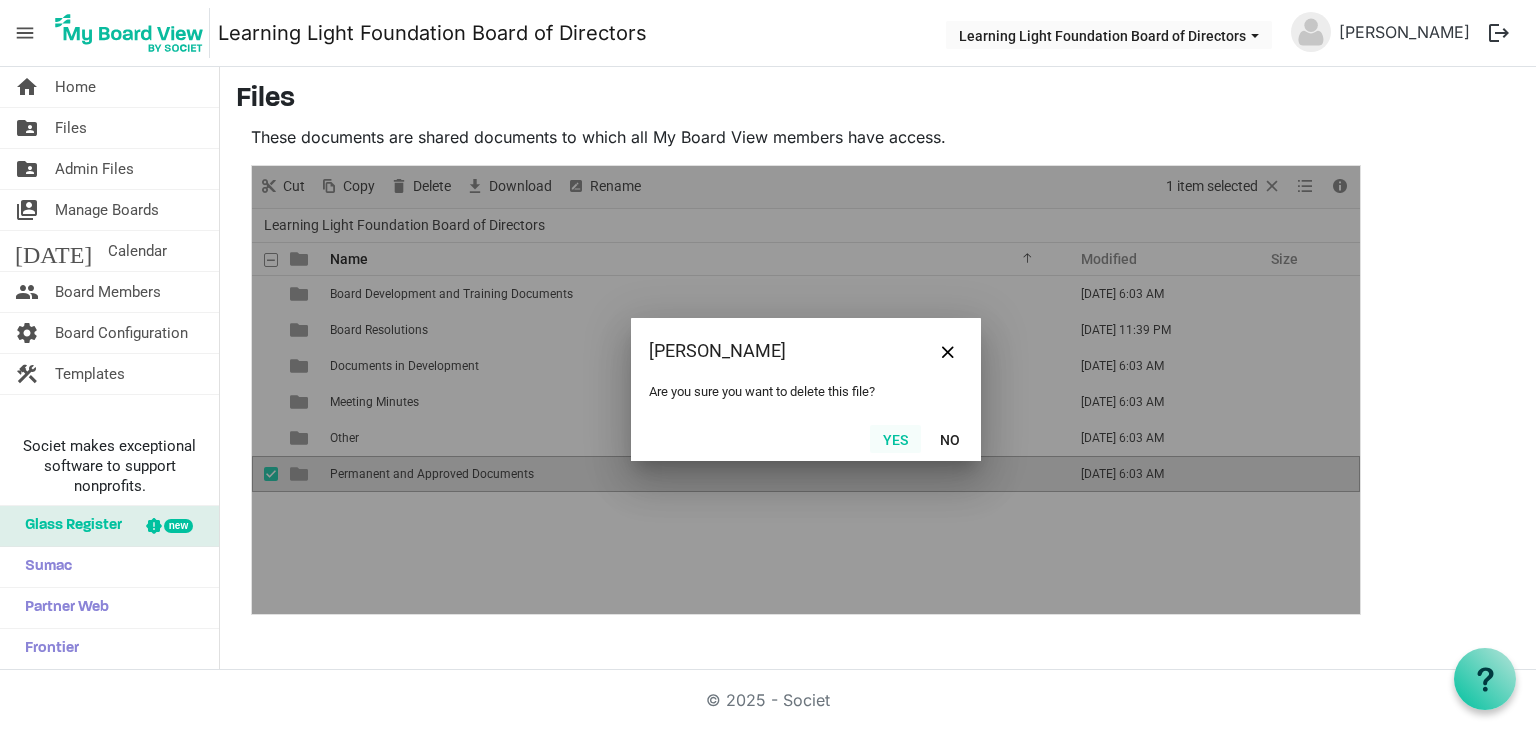 click on "Yes" at bounding box center [895, 439] 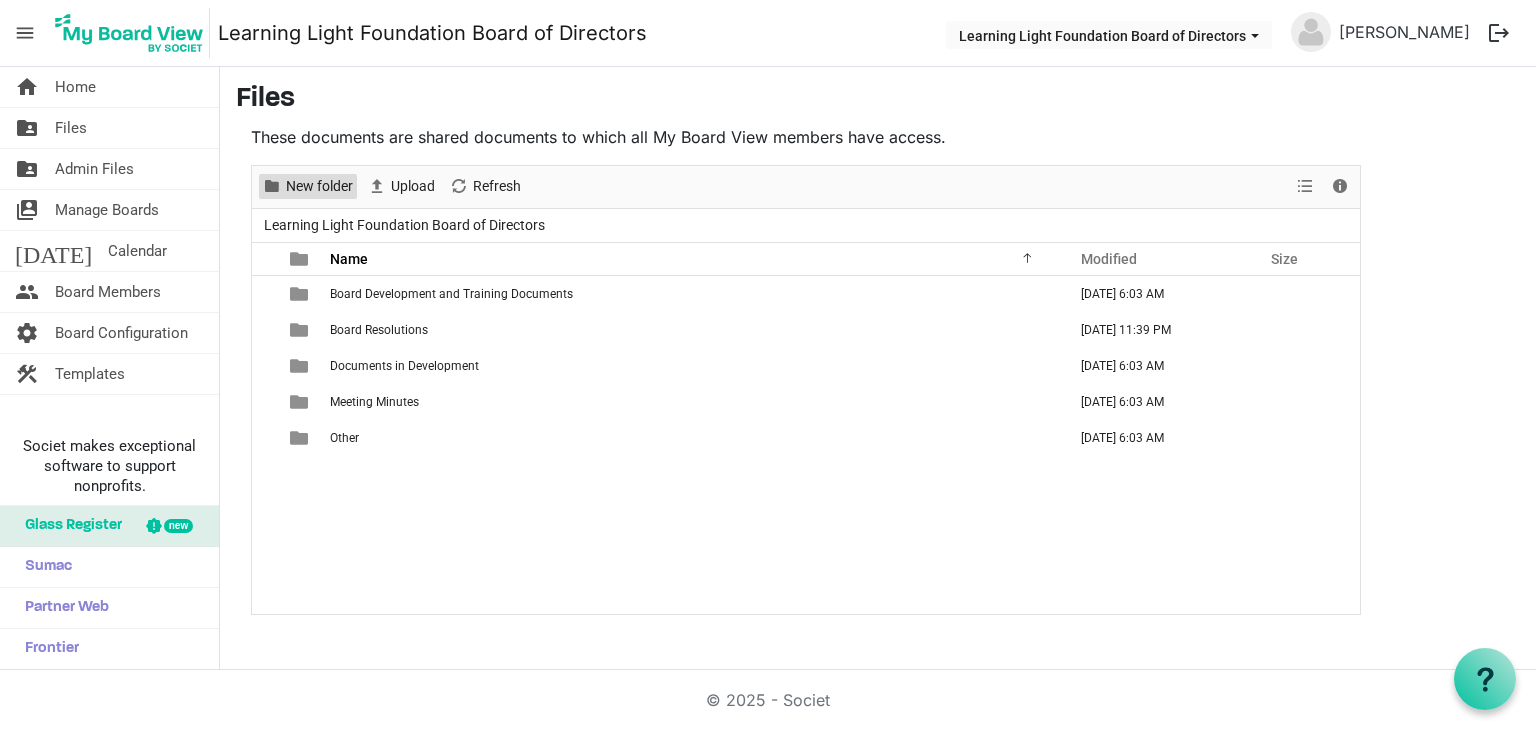 click on "New folder" at bounding box center [319, 186] 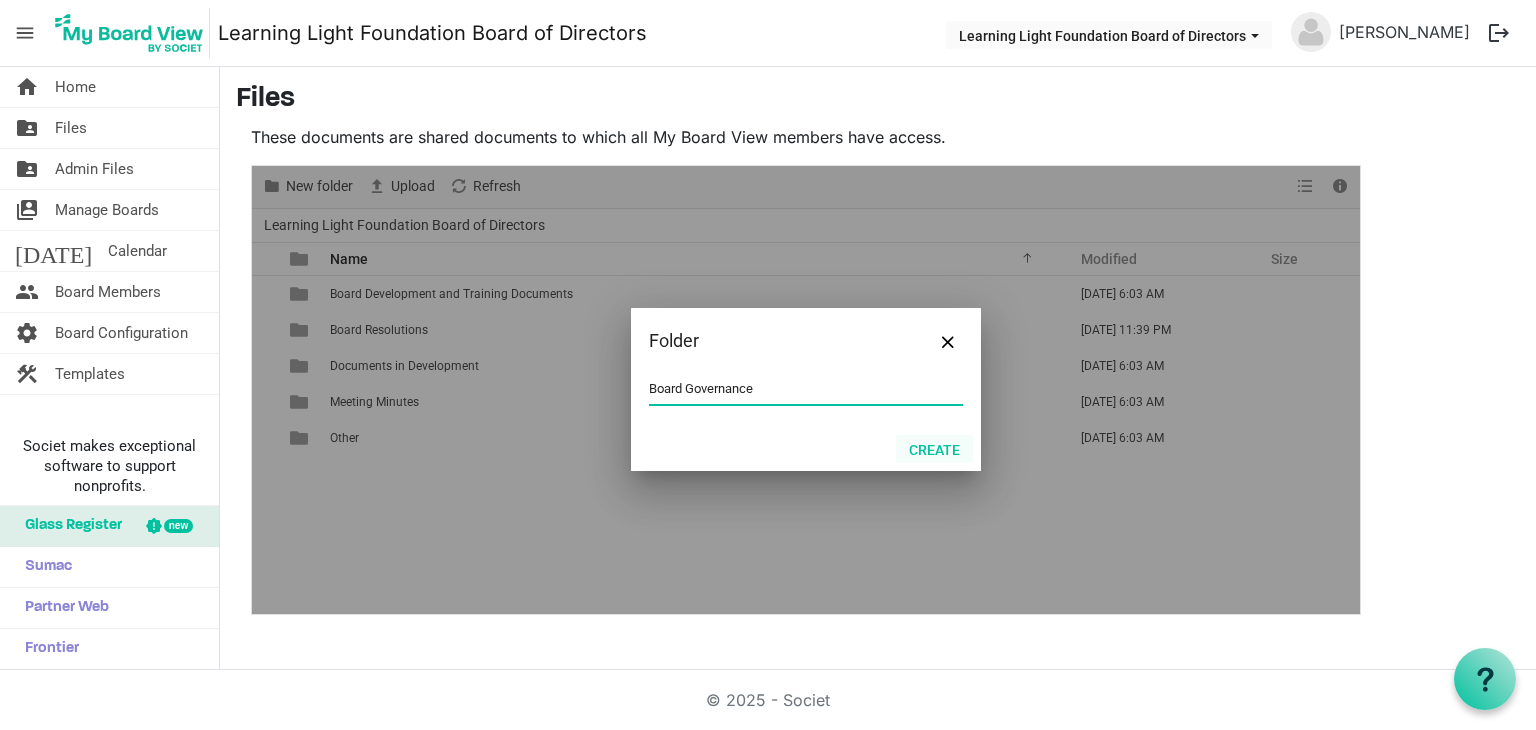 type on "Board Governance" 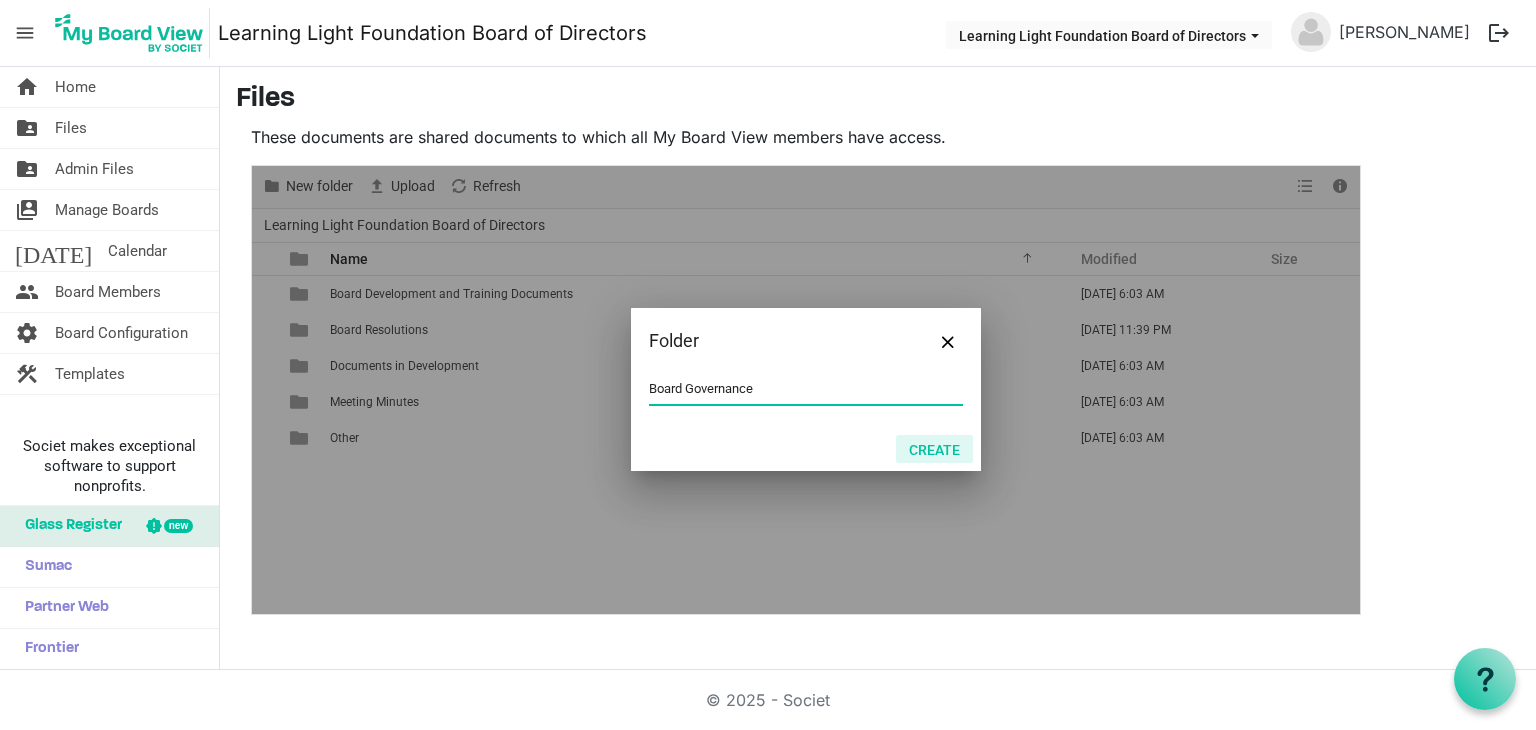 click on "Create" at bounding box center (934, 449) 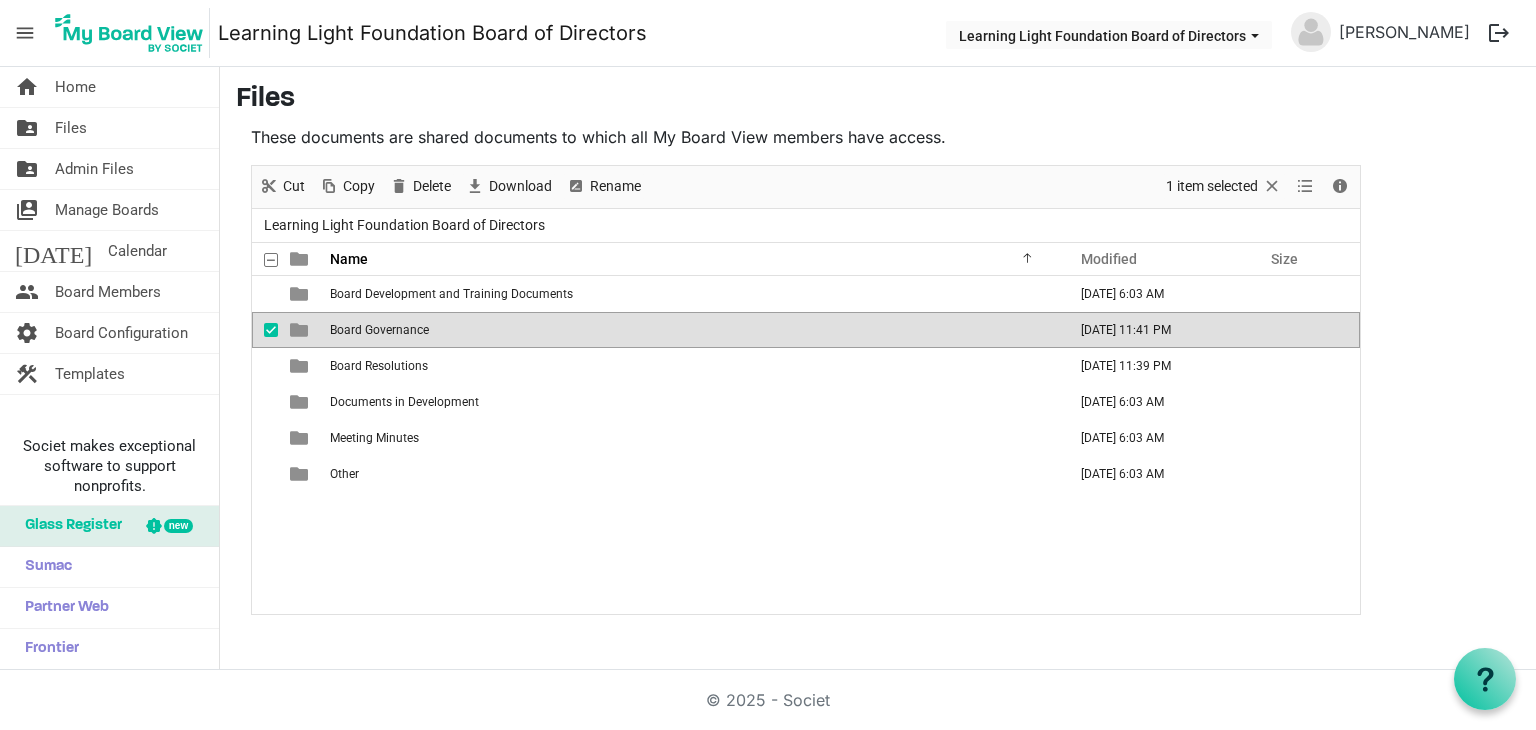 click at bounding box center [271, 330] 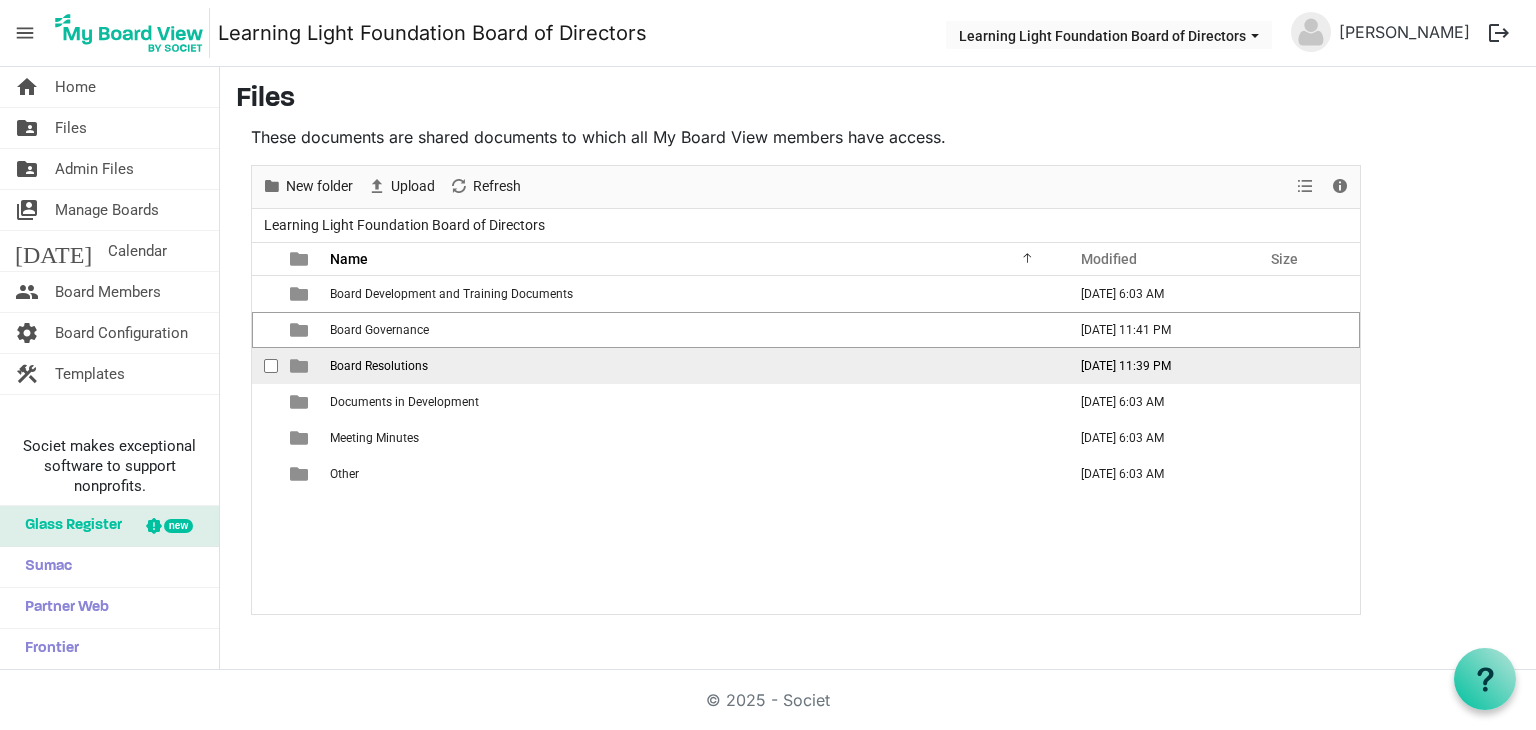 click on "Board Resolutions" at bounding box center (379, 366) 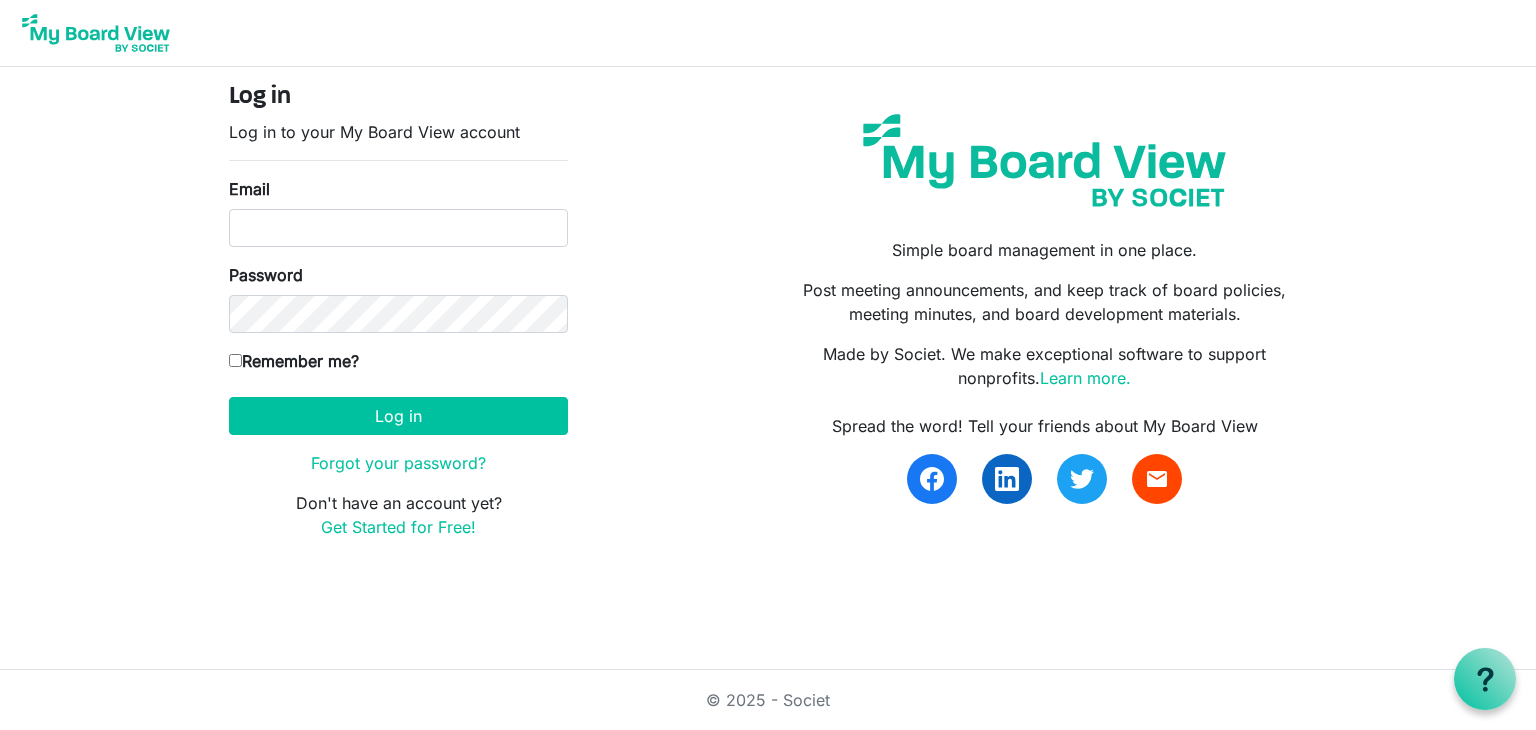 scroll, scrollTop: 0, scrollLeft: 0, axis: both 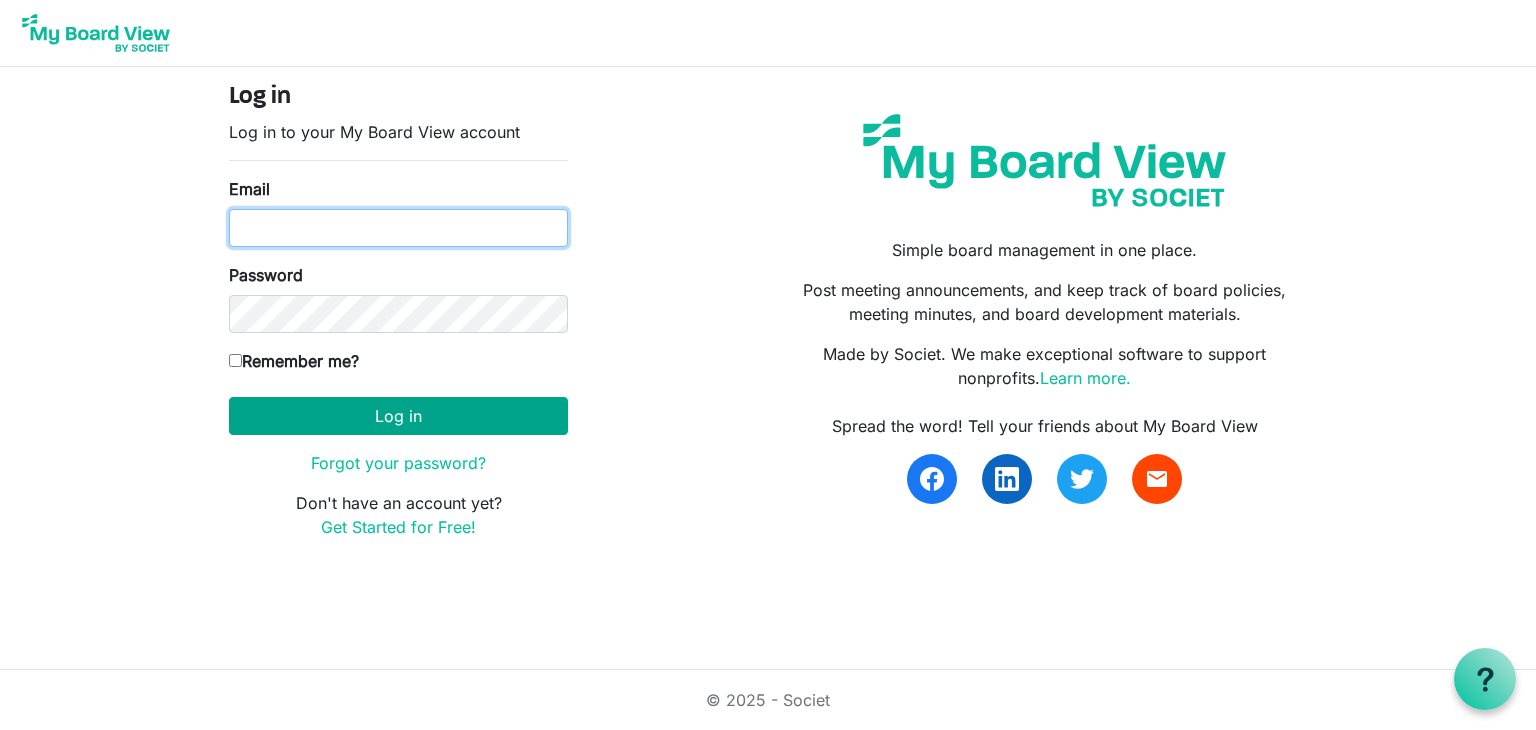 type on "kcramlearninglightfoundation@gmail.com" 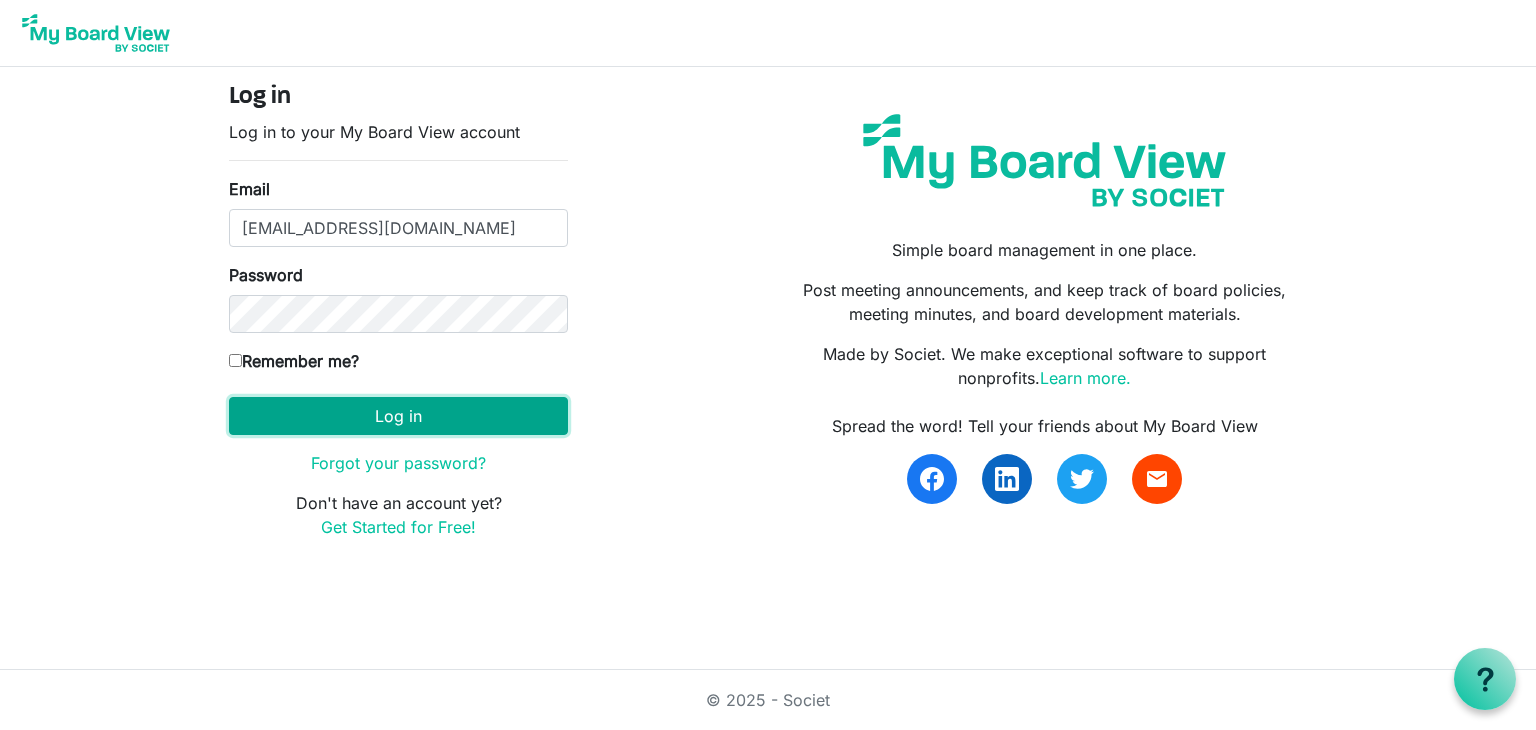 click on "Log in" at bounding box center [398, 416] 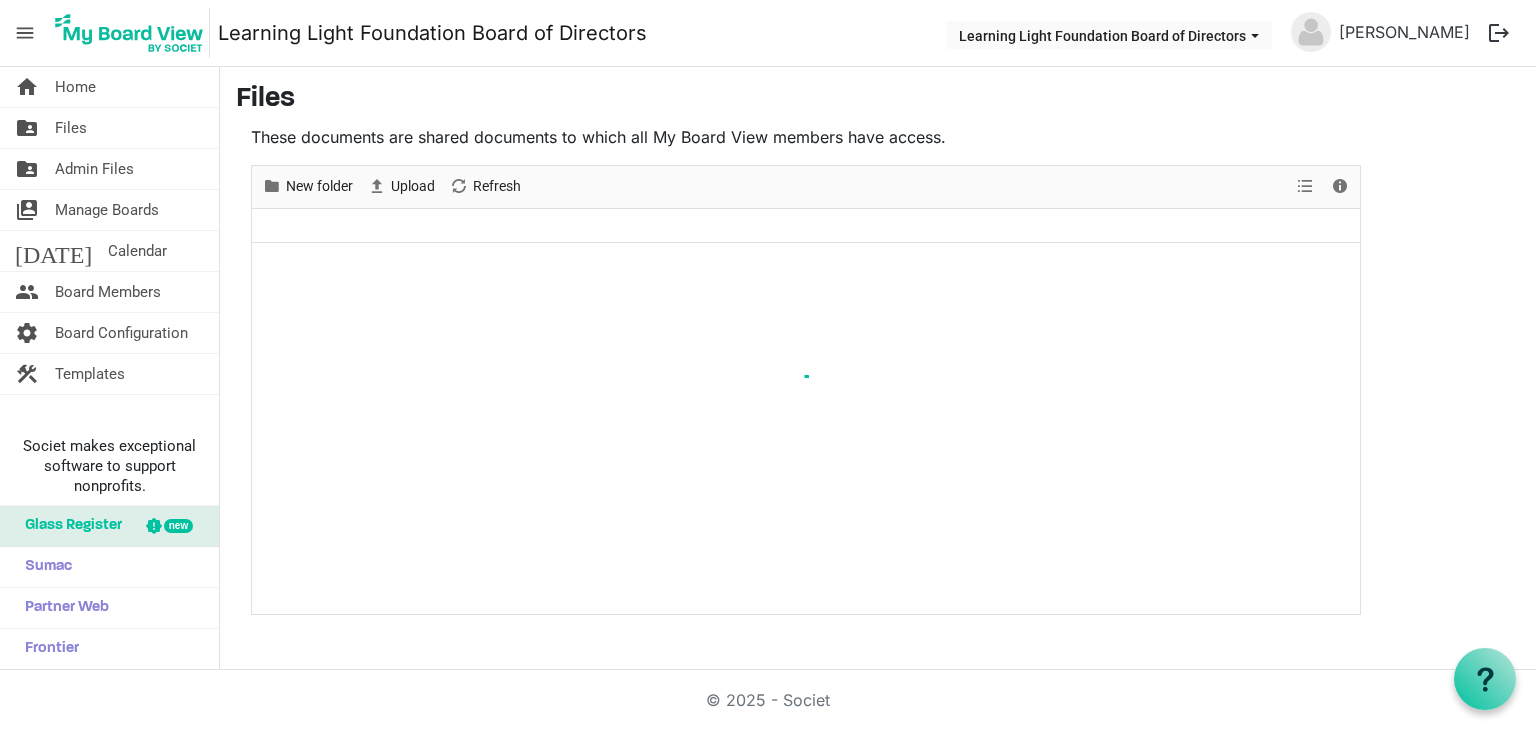 scroll, scrollTop: 0, scrollLeft: 0, axis: both 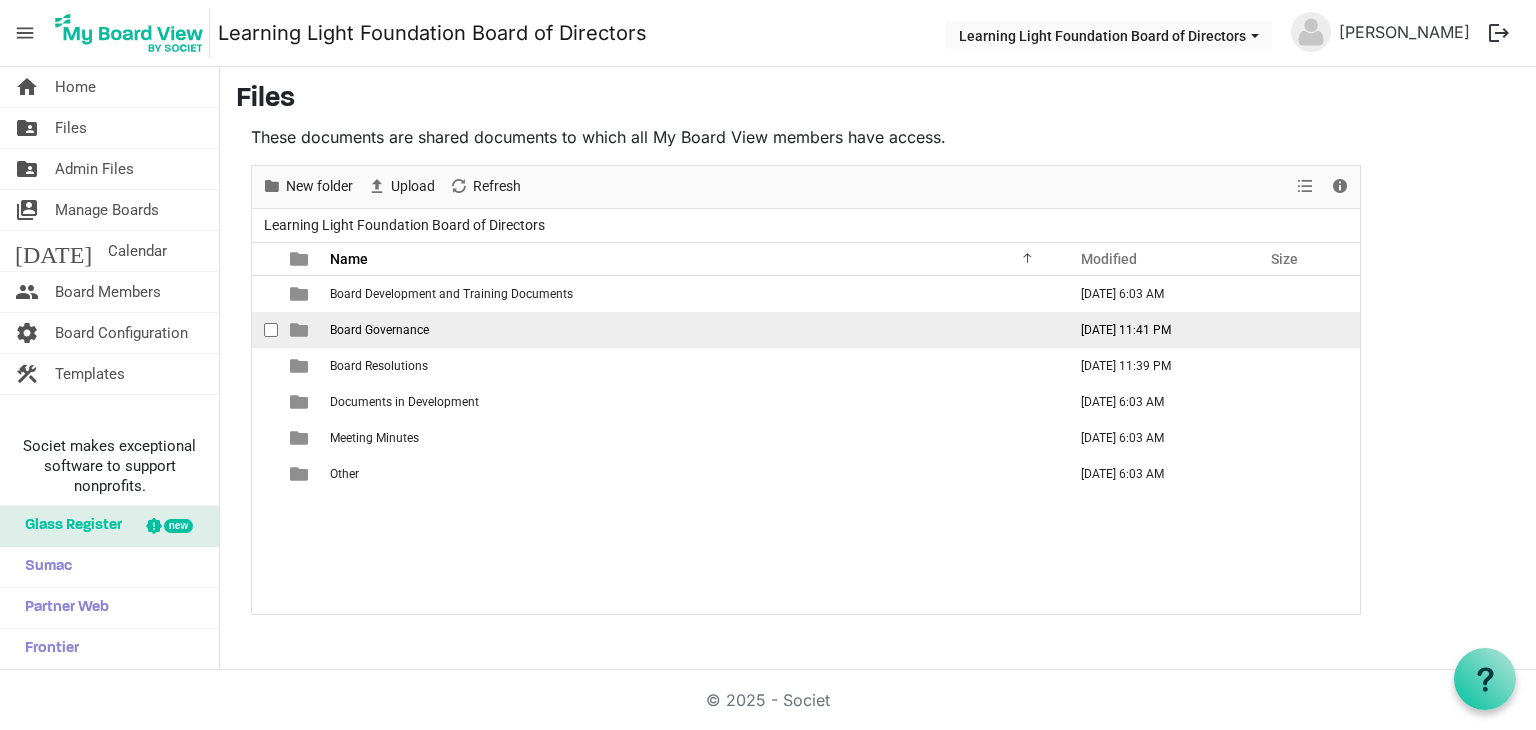 click on "Board Governance" at bounding box center (379, 330) 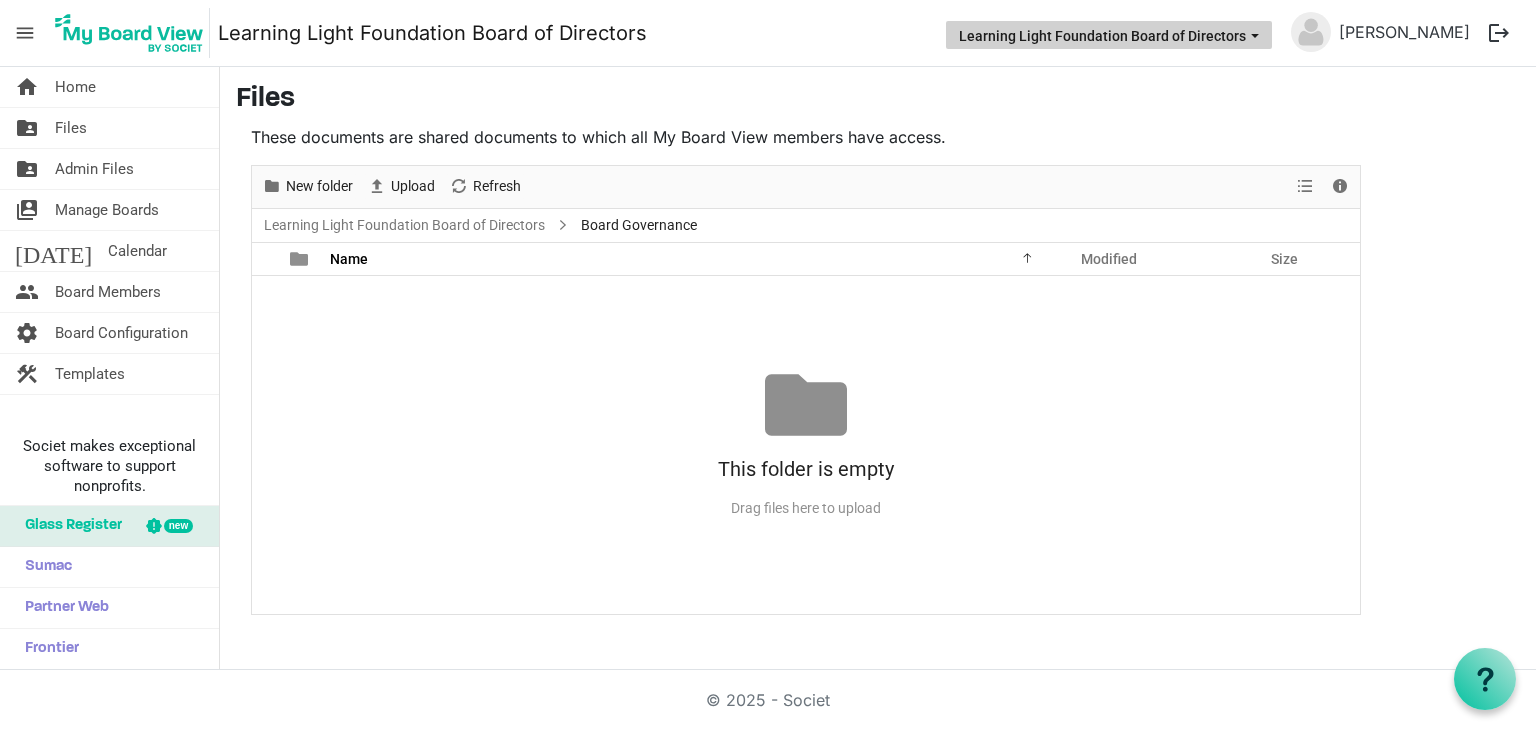 click on "Learning Light Foundation Board of Directors" at bounding box center [1109, 35] 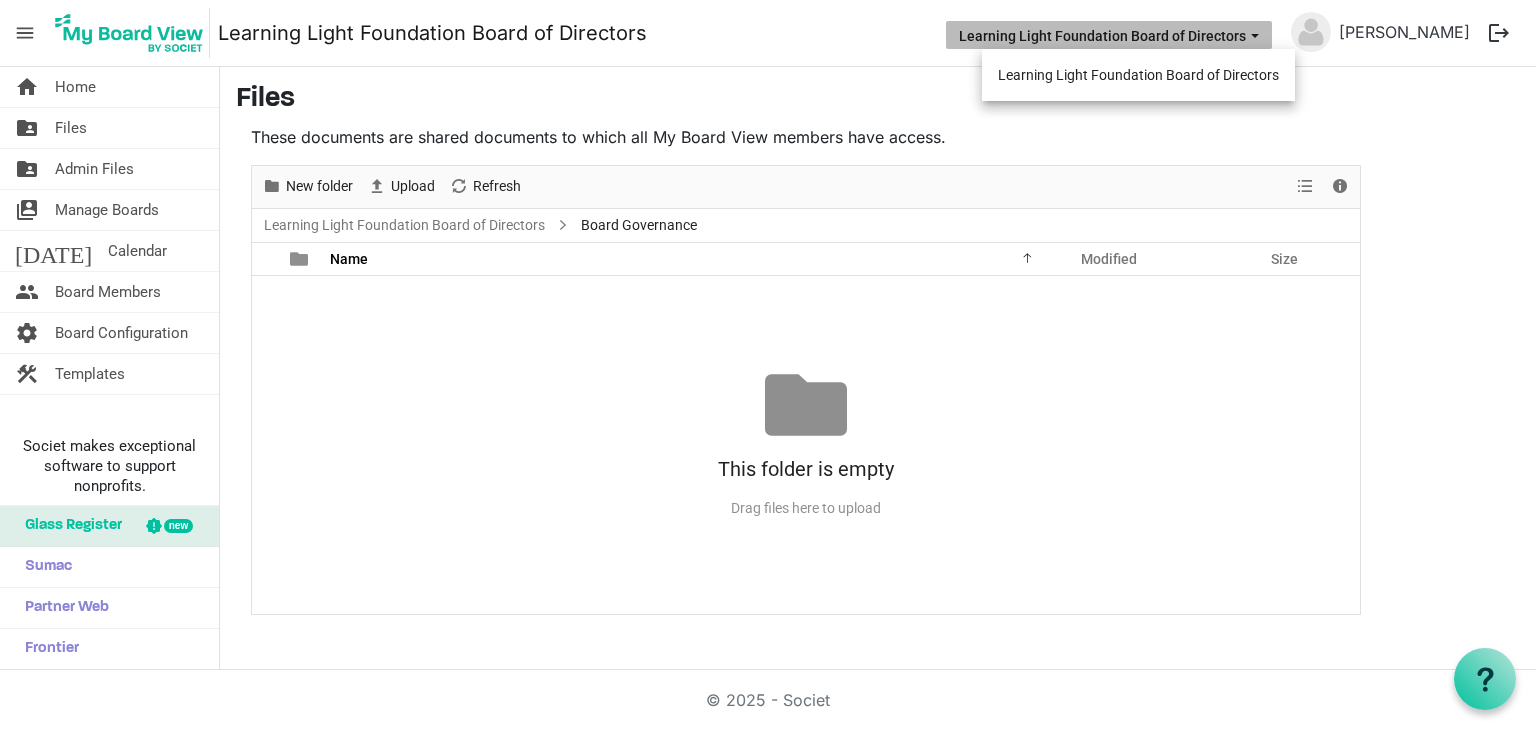 click on "Files
These documents are shared documents to which all My Board View members have access.
New folder Upload Cut Copy Paste Delete Download Rename Sort by Refresh 1 item selected View Details Learning Light Foundation Board of Directors Board Governance   Name Modified Size filemanager_grid_header_table No records to display This folder is empty Drag files here to upload Upload Files Browse..." at bounding box center (878, 349) 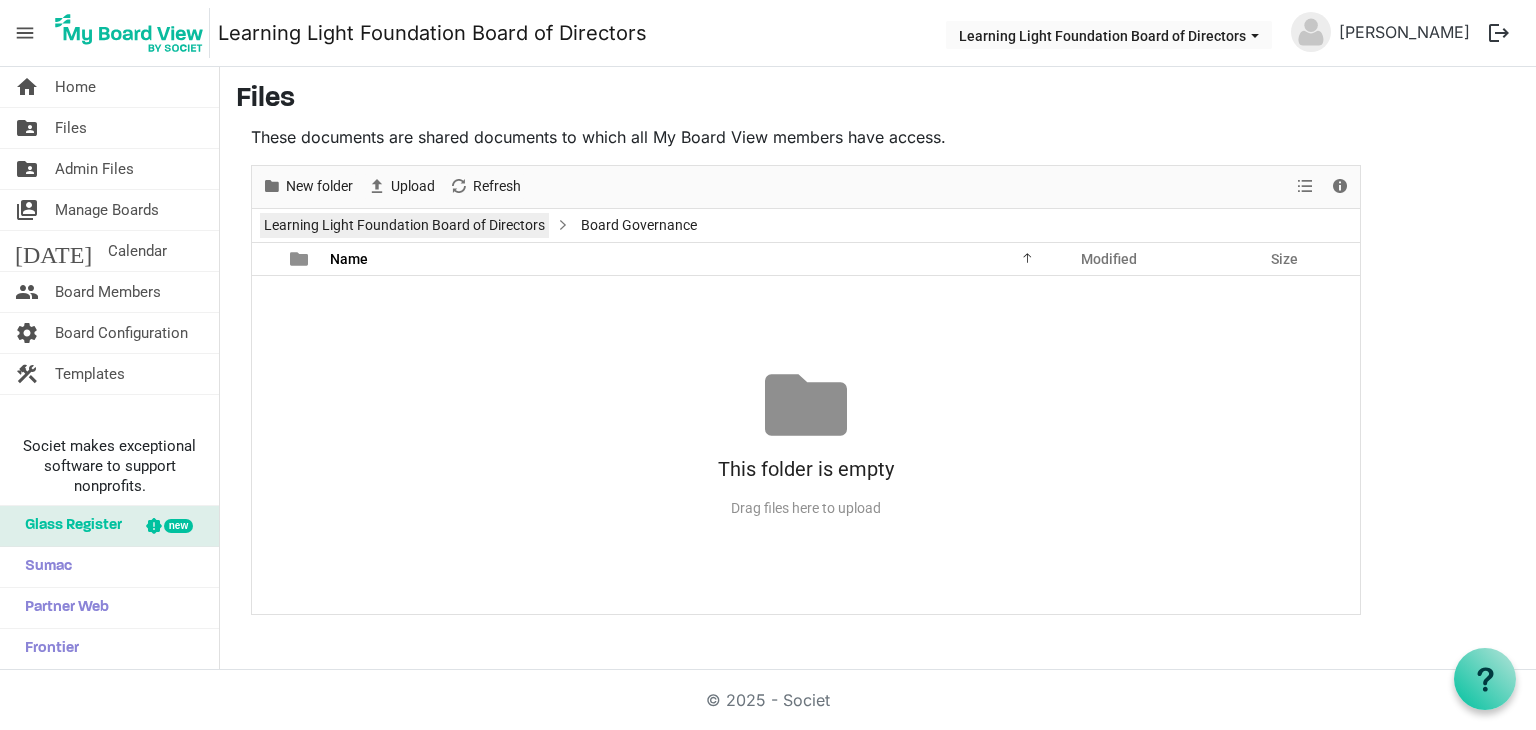 click on "Learning Light Foundation Board of Directors" at bounding box center [404, 225] 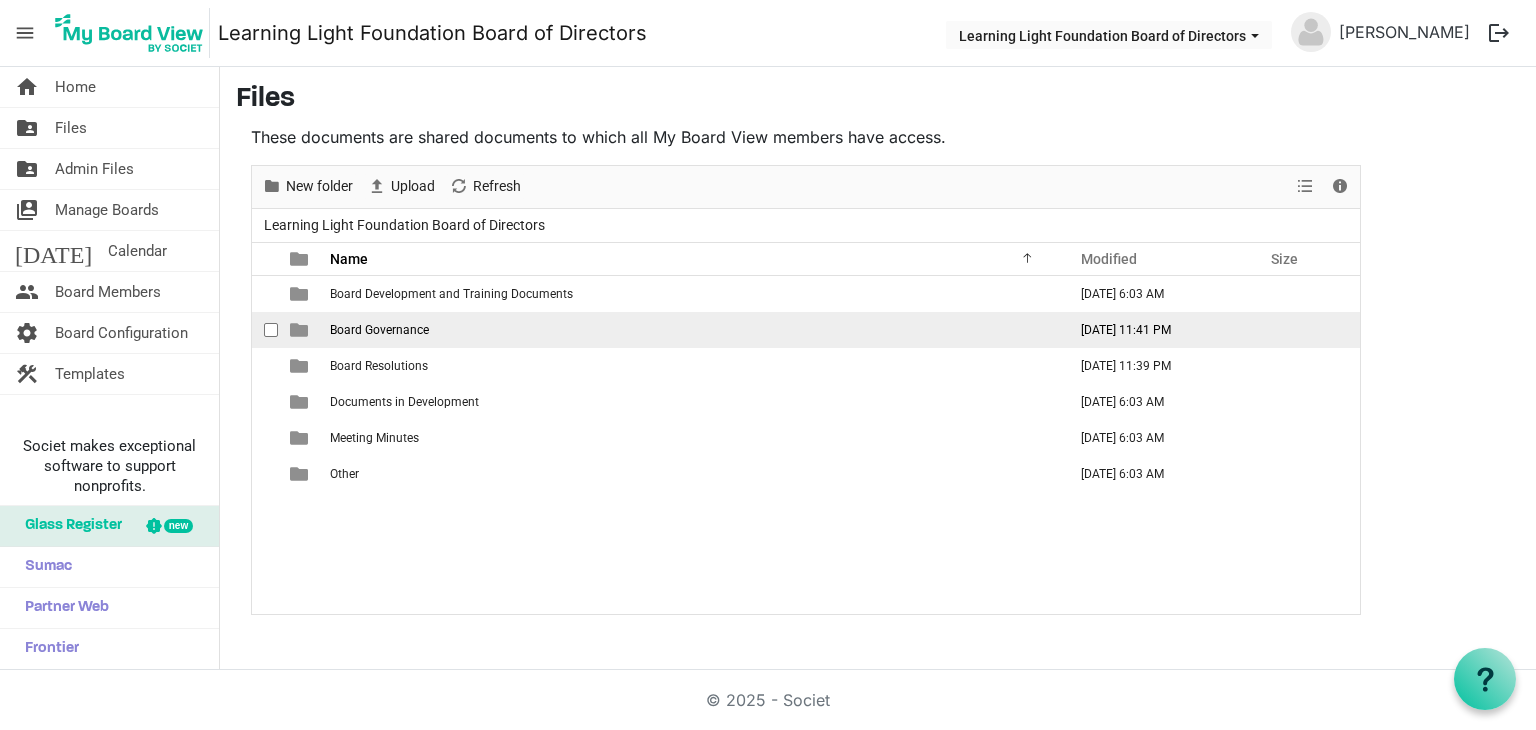 click on "Board Governance" at bounding box center (379, 330) 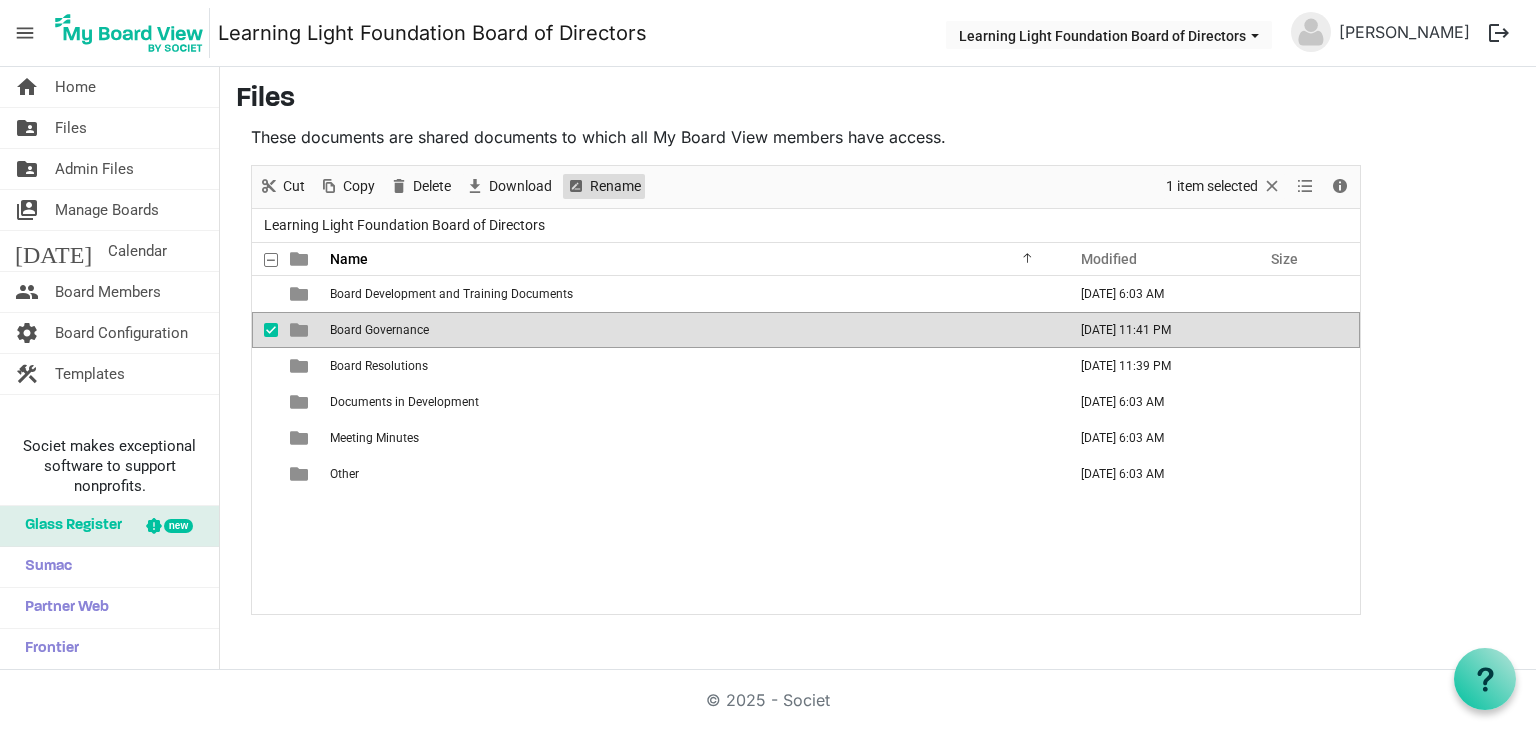 click on "Rename" at bounding box center (615, 186) 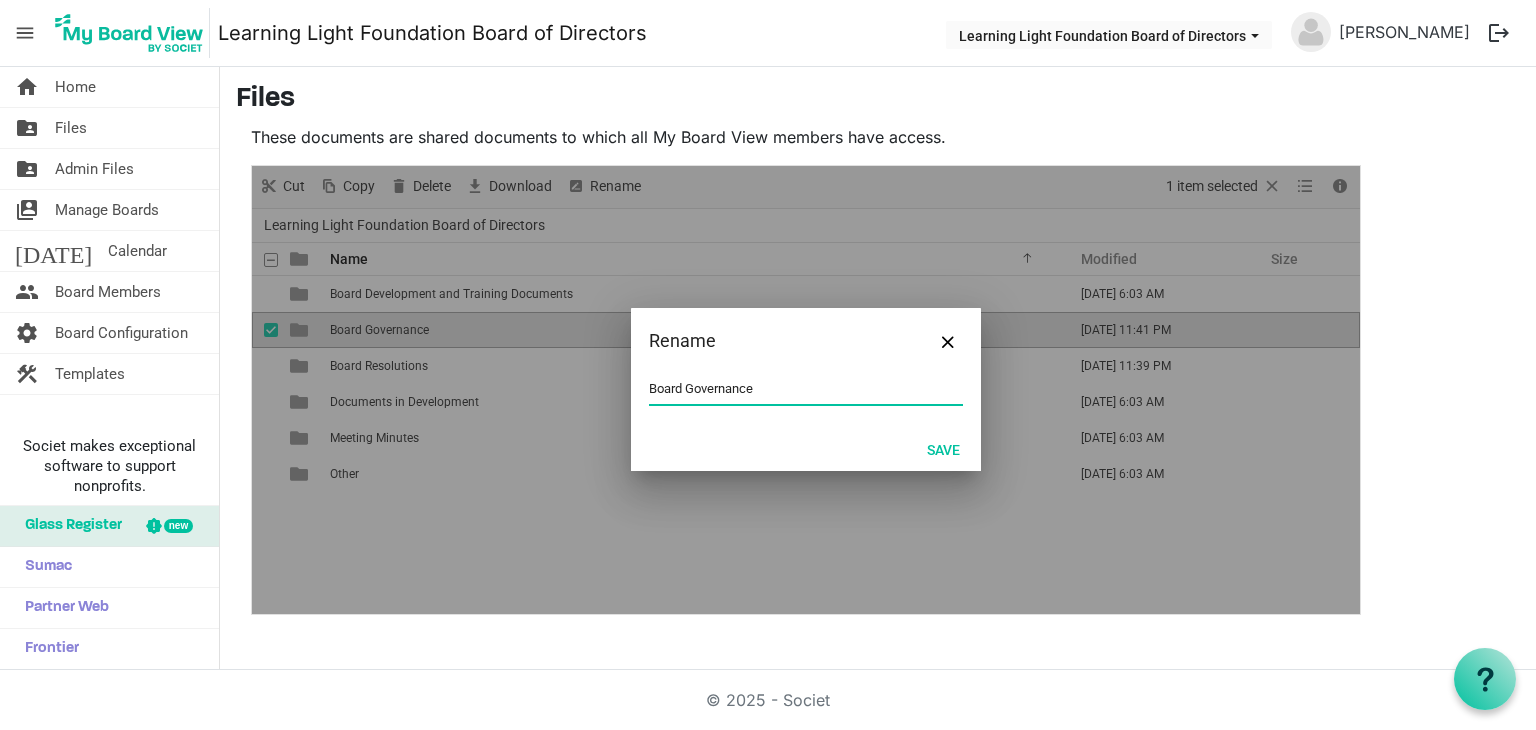 click on "Board Governance" at bounding box center (806, 389) 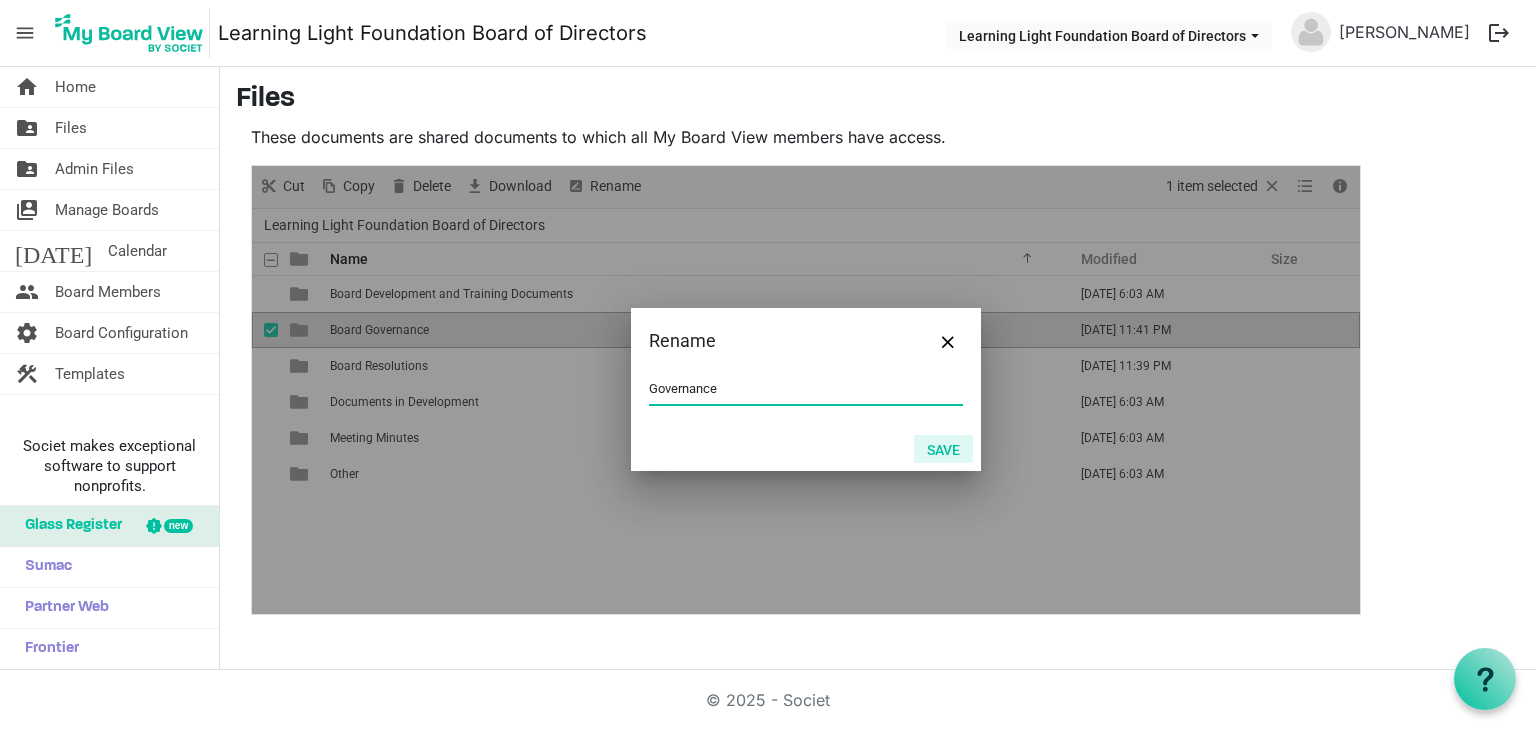 click on "Save" at bounding box center [943, 449] 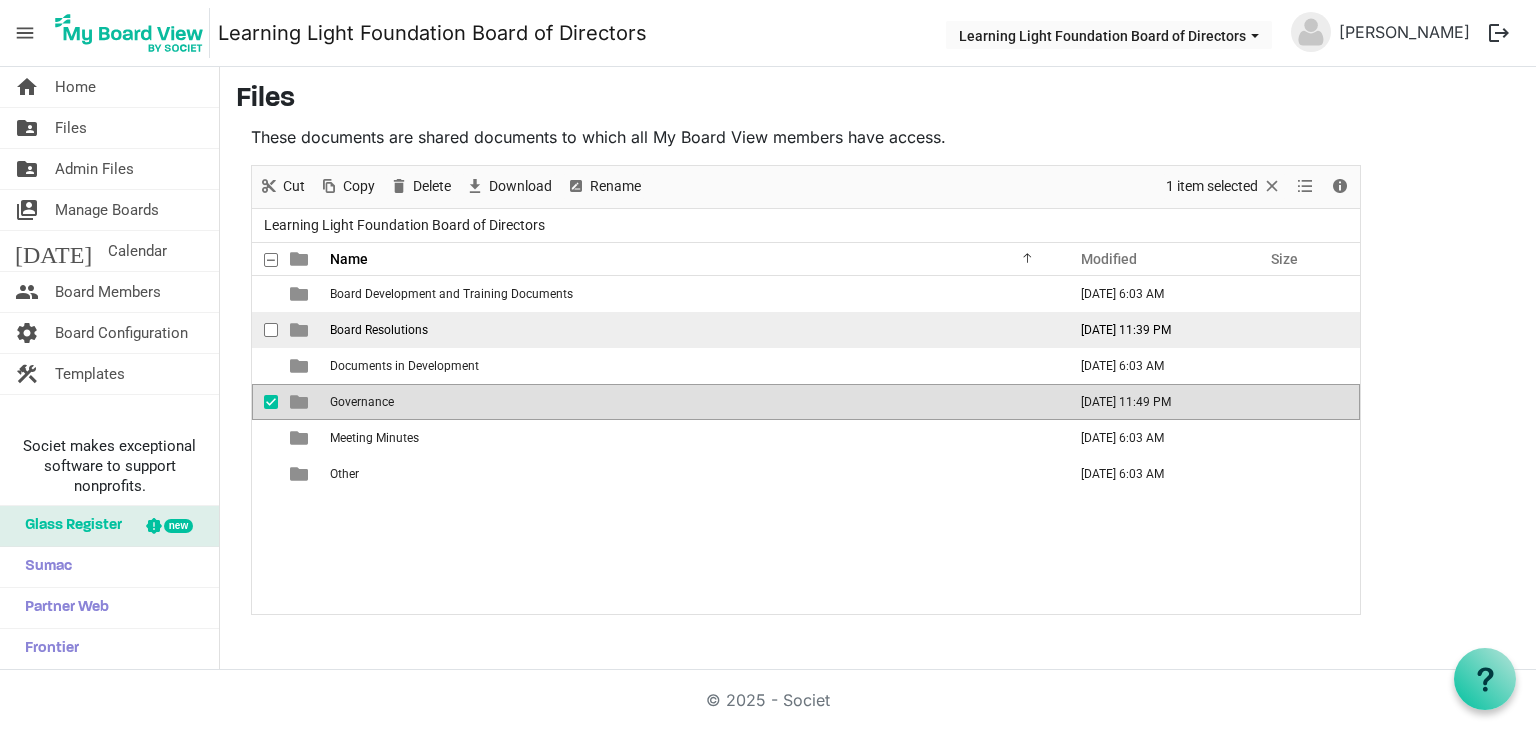 click on "Board Resolutions" at bounding box center (379, 330) 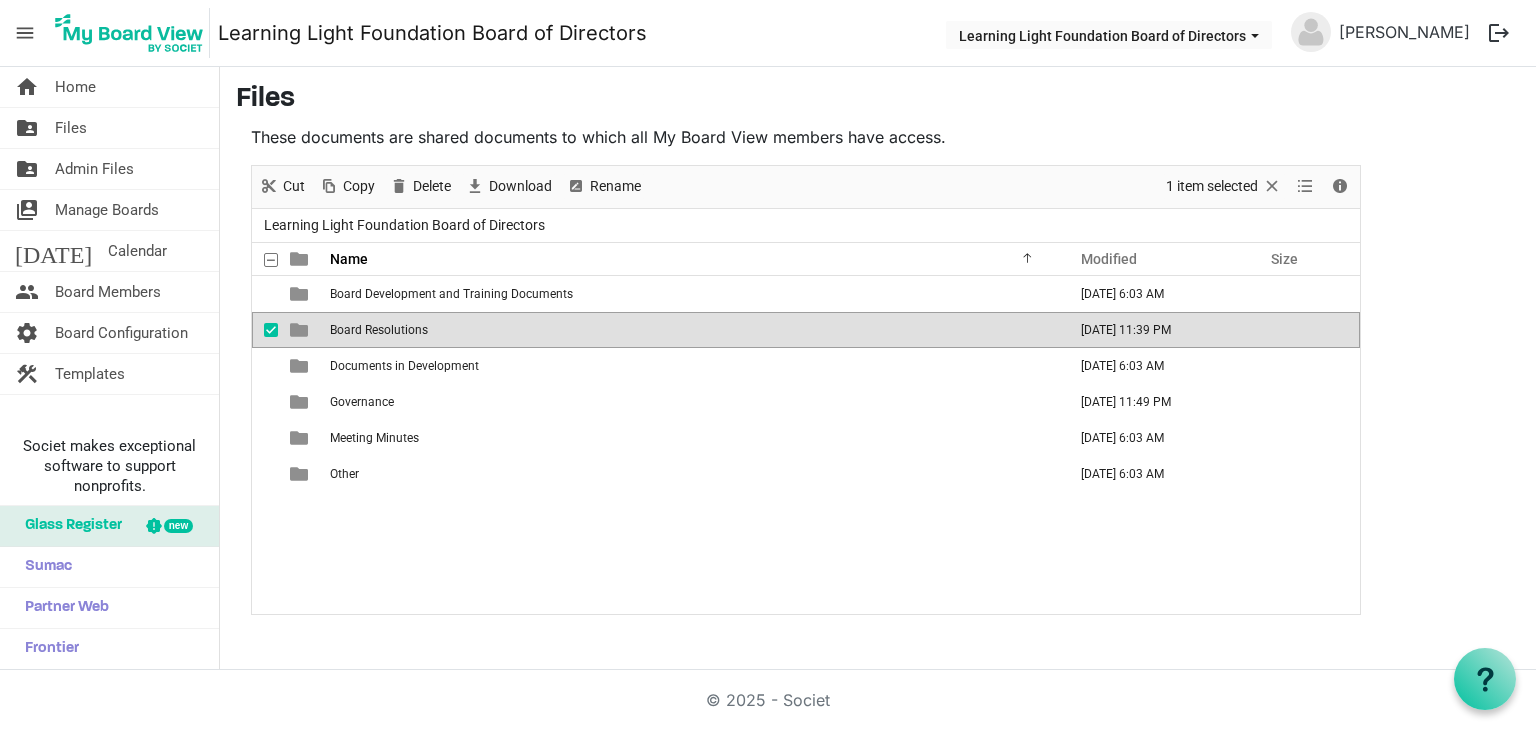 click on "Board Resolutions" at bounding box center [379, 330] 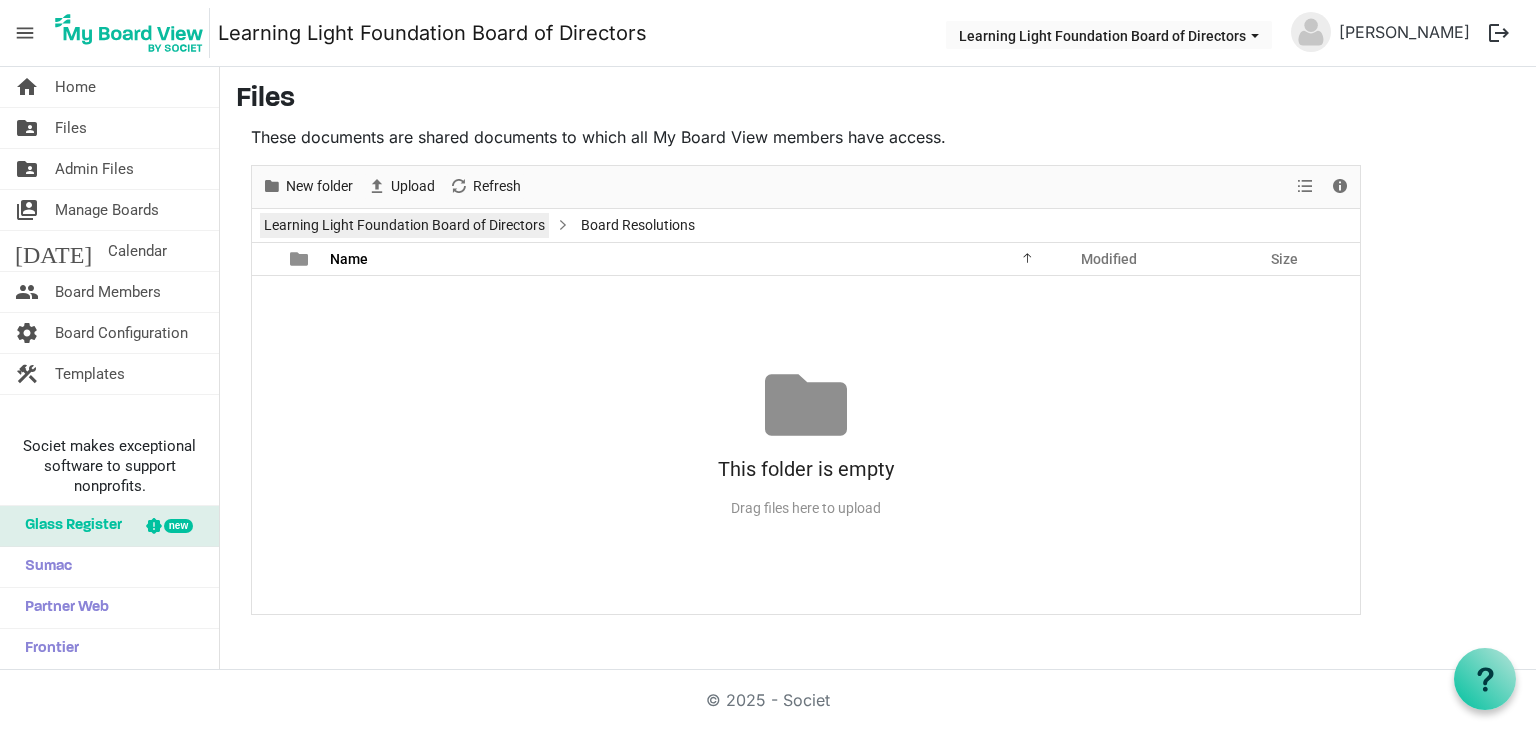 click on "Learning Light Foundation Board of Directors" at bounding box center [404, 225] 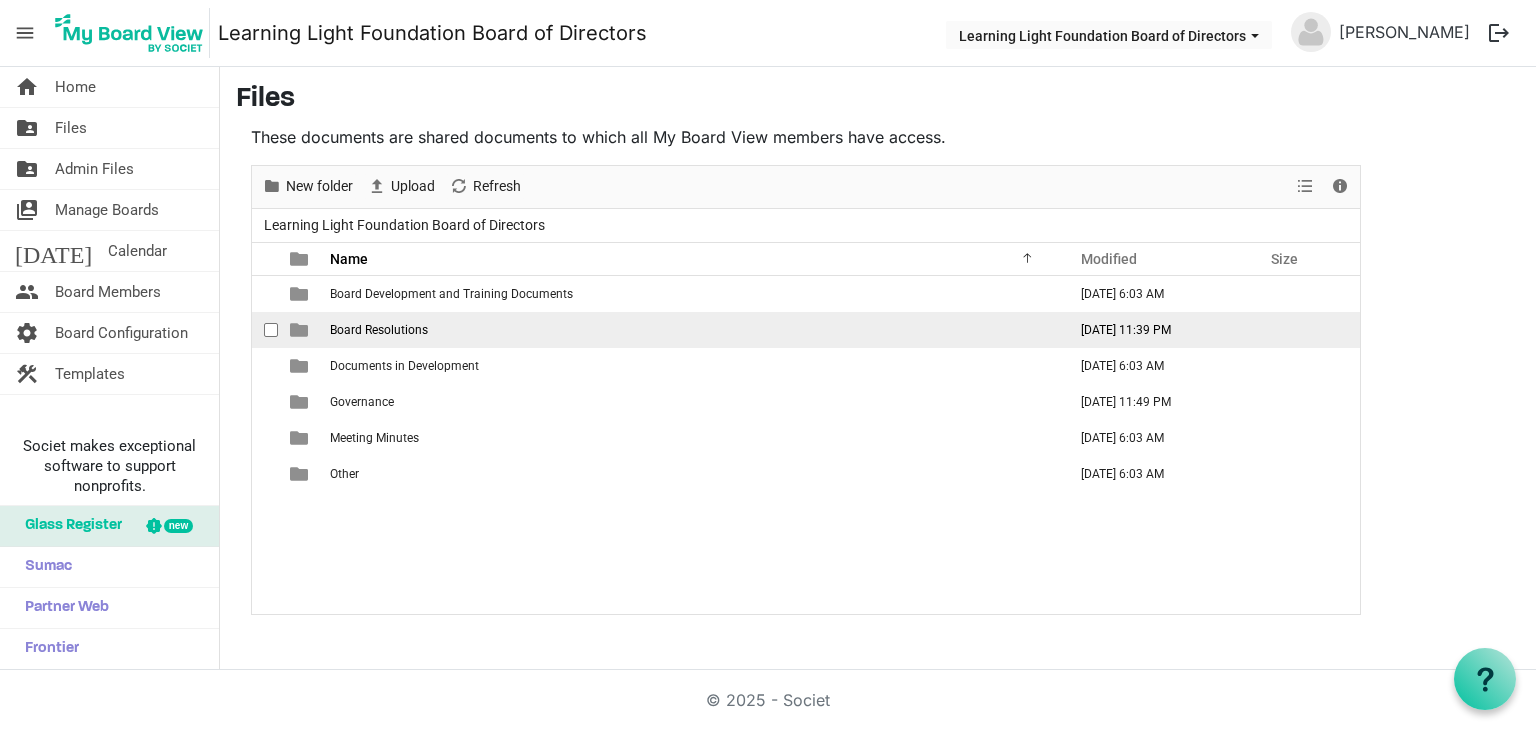 click on "Board Resolutions" at bounding box center (692, 330) 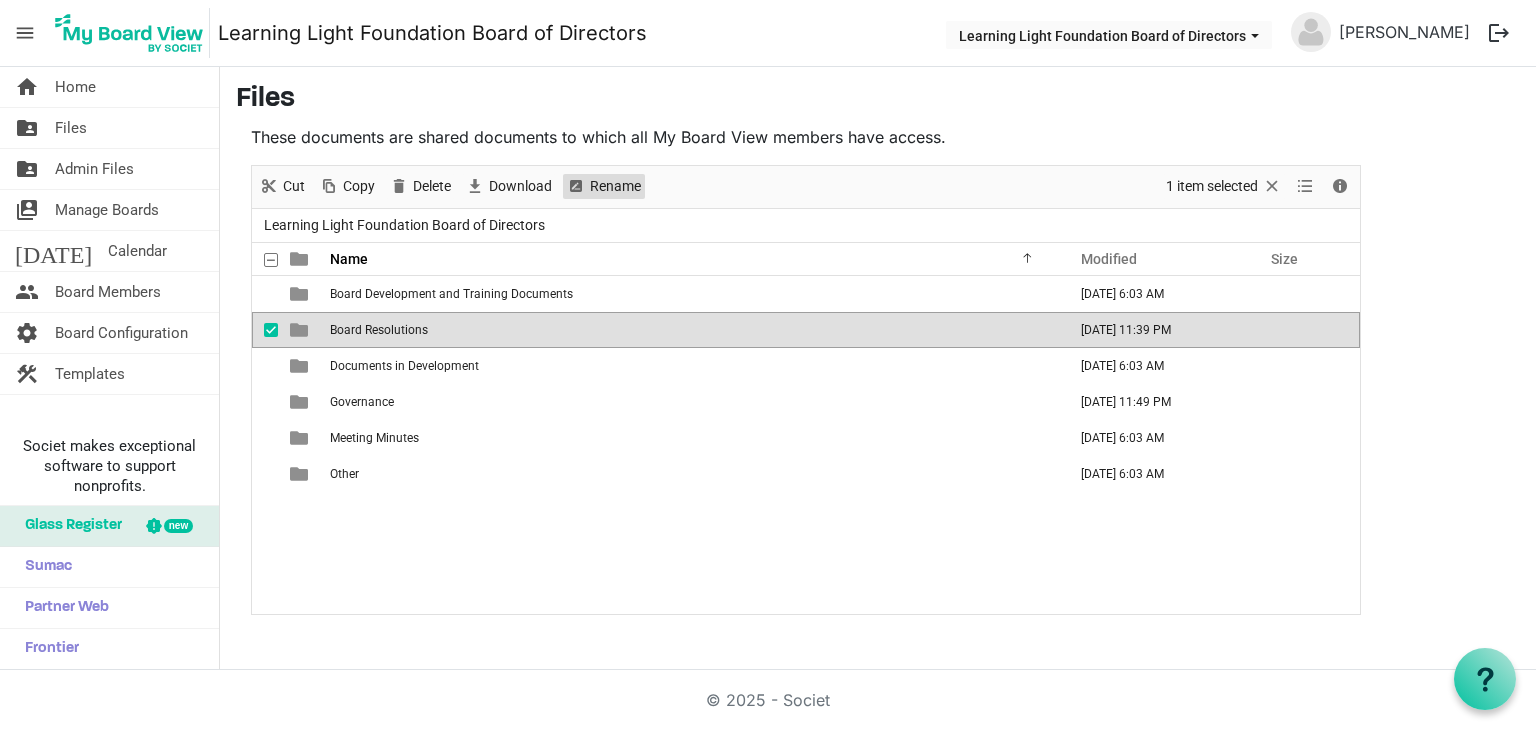 click on "Rename" at bounding box center [615, 186] 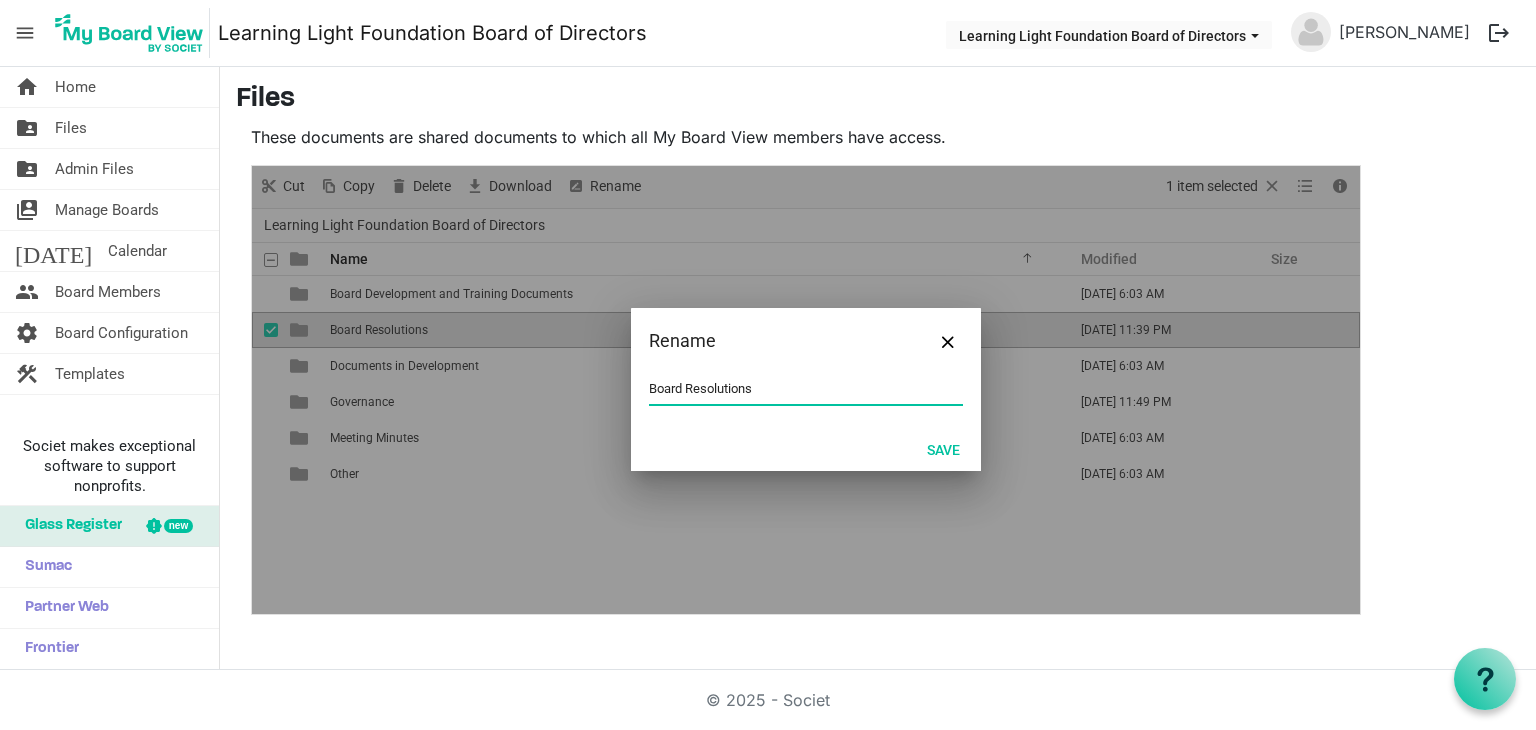 click on "Board Resolutions" at bounding box center (806, 389) 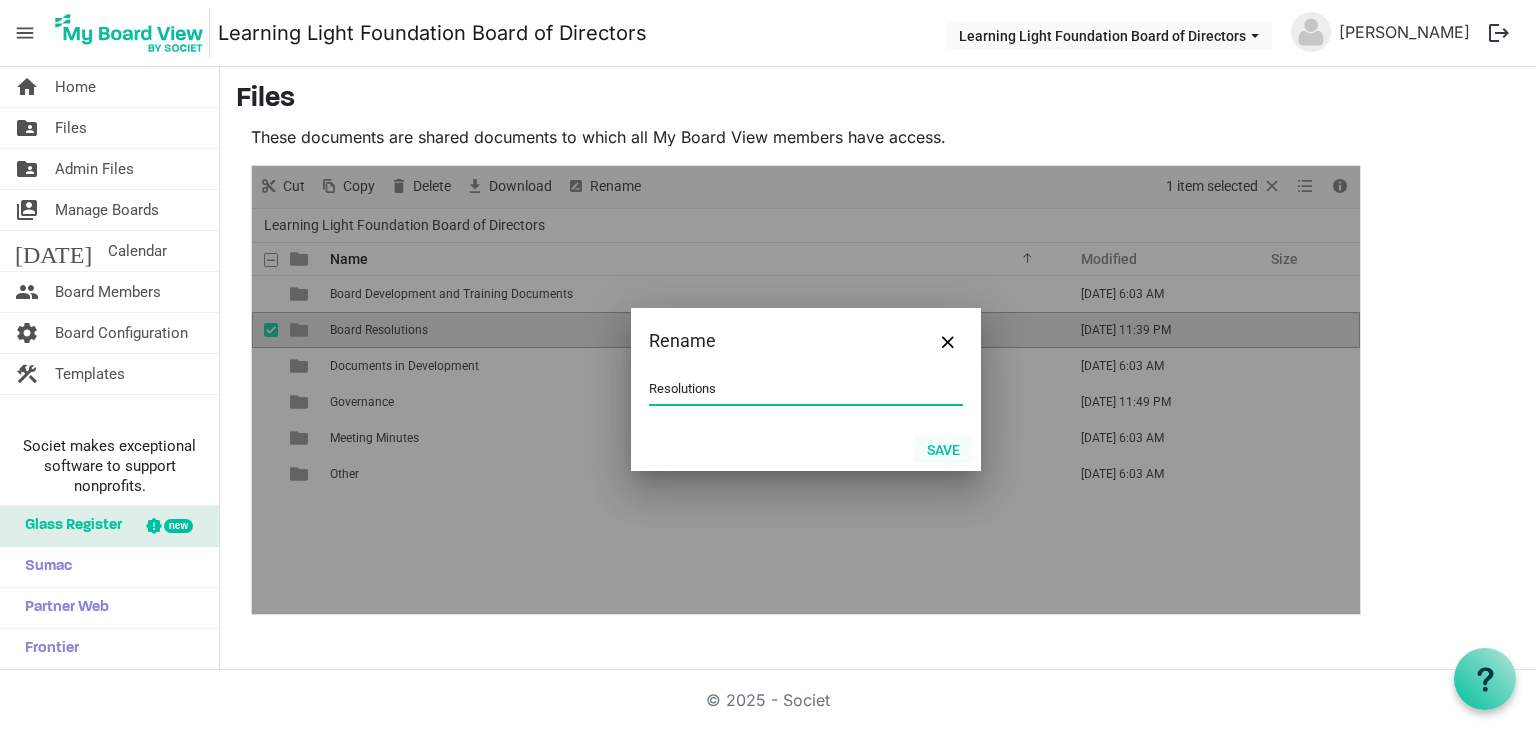 type on "Resolutions" 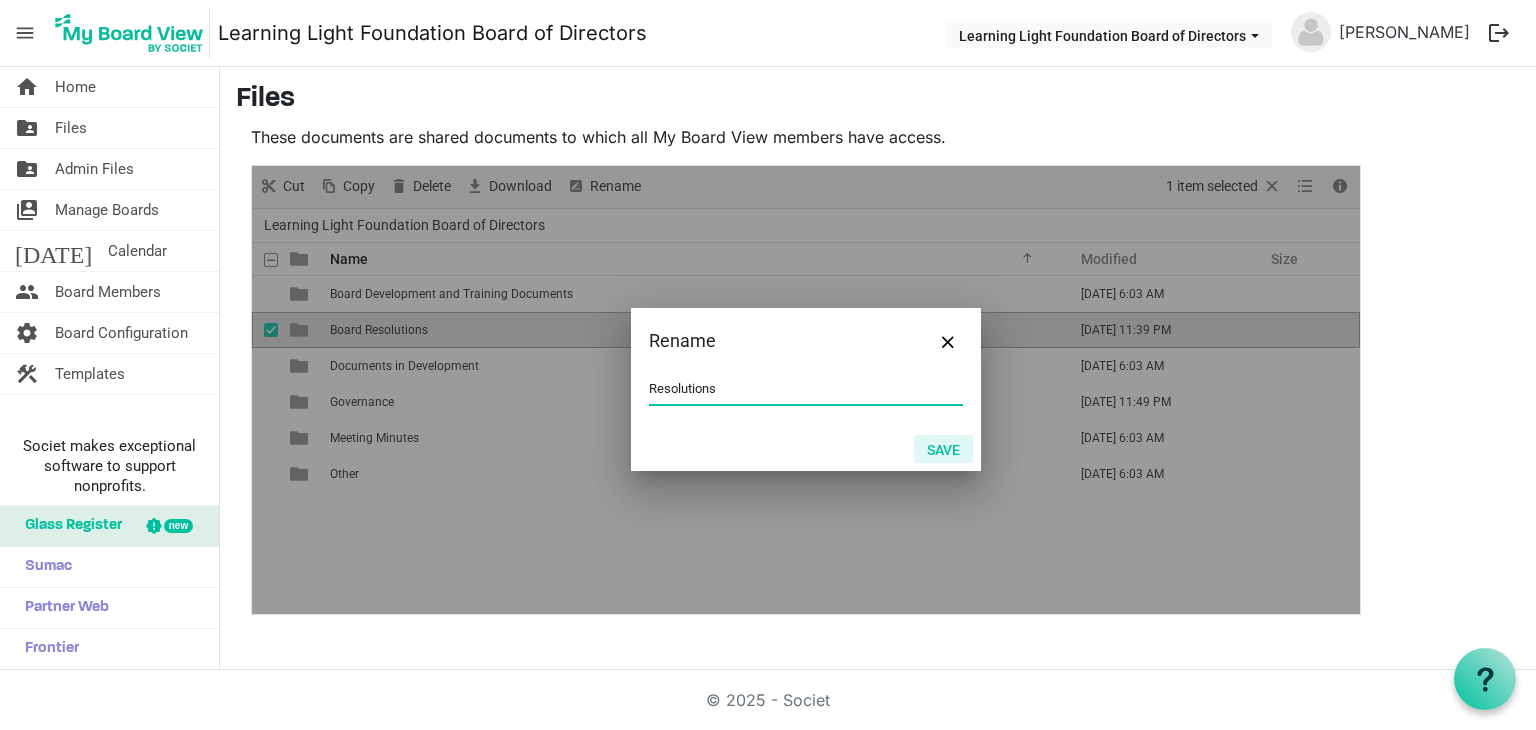 click on "Save" at bounding box center (943, 449) 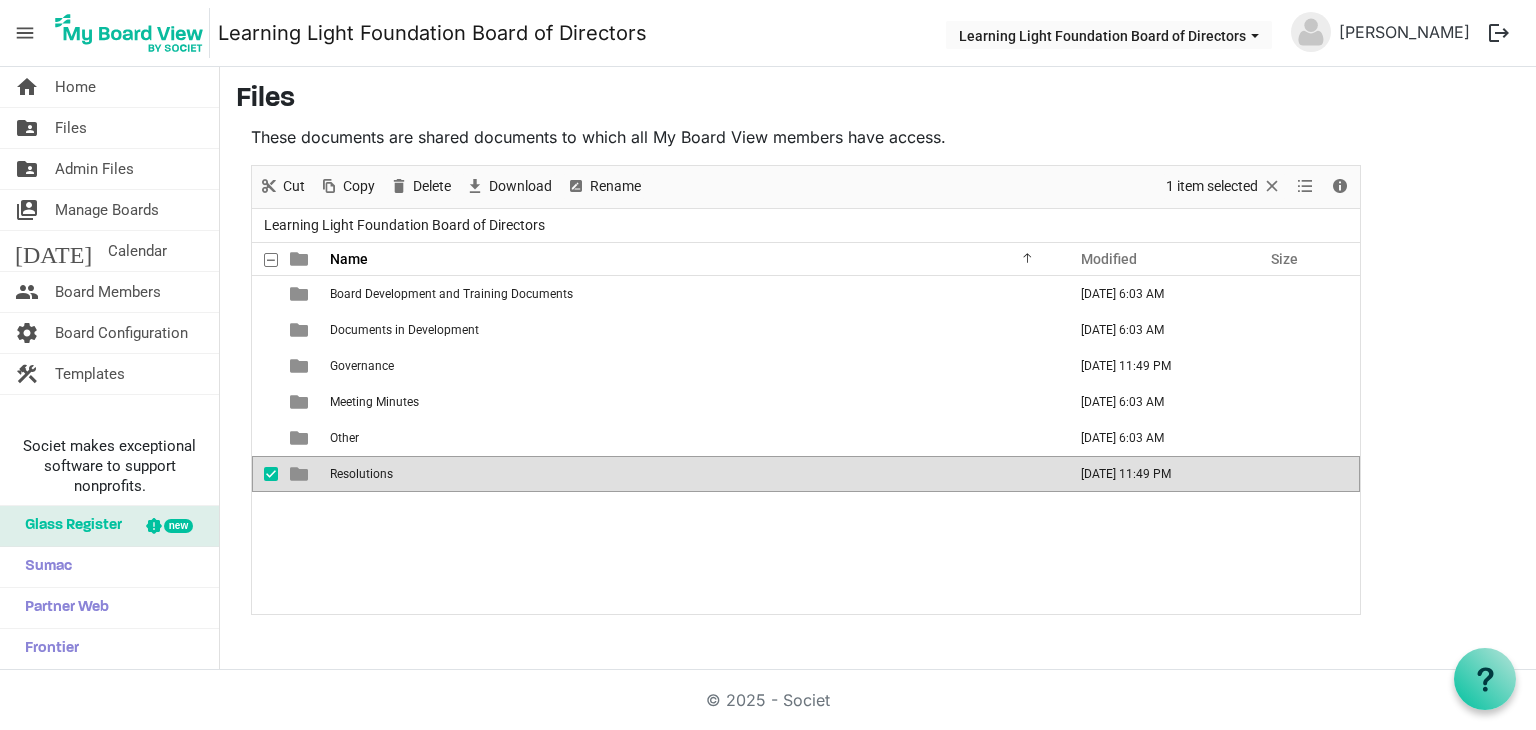 click at bounding box center [271, 474] 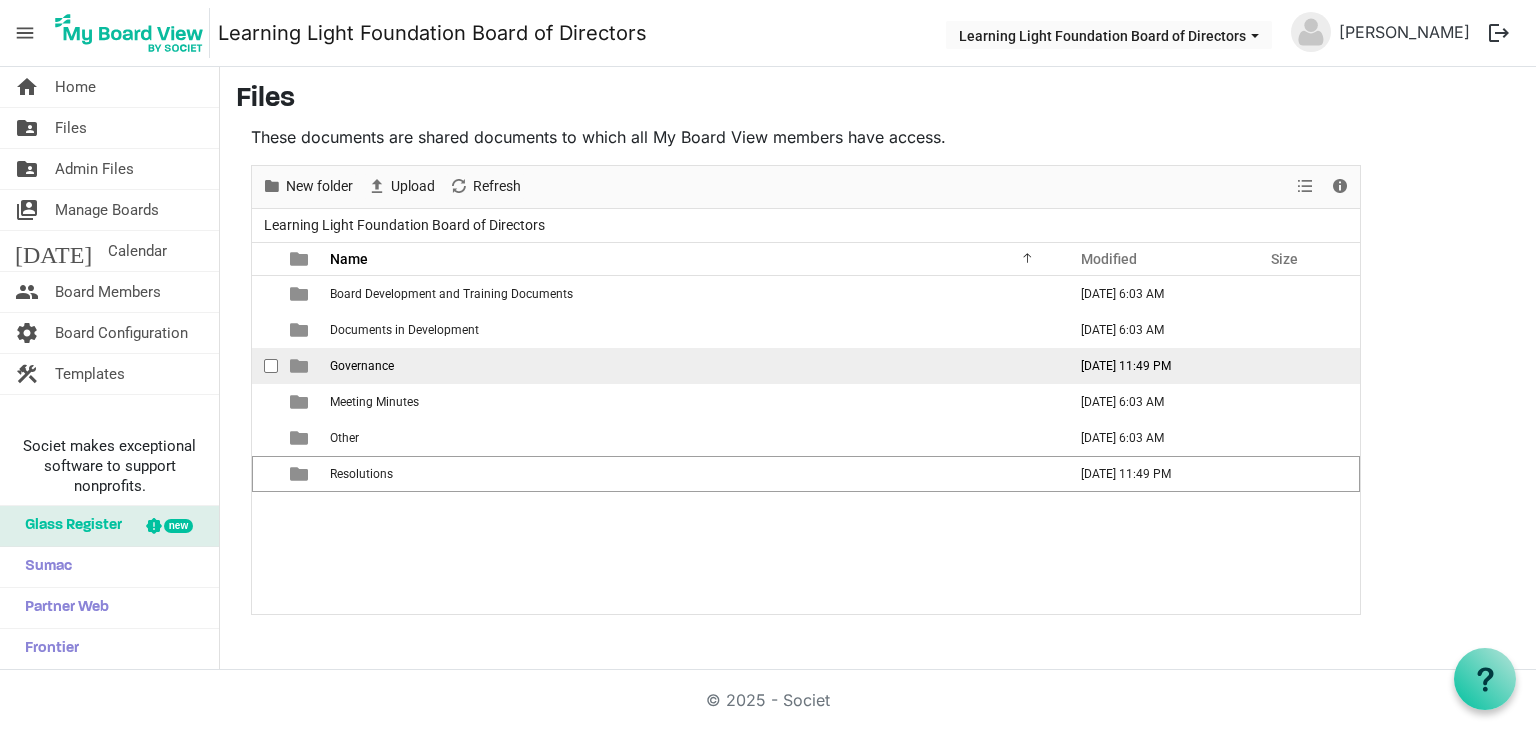click on "Governance" at bounding box center [692, 366] 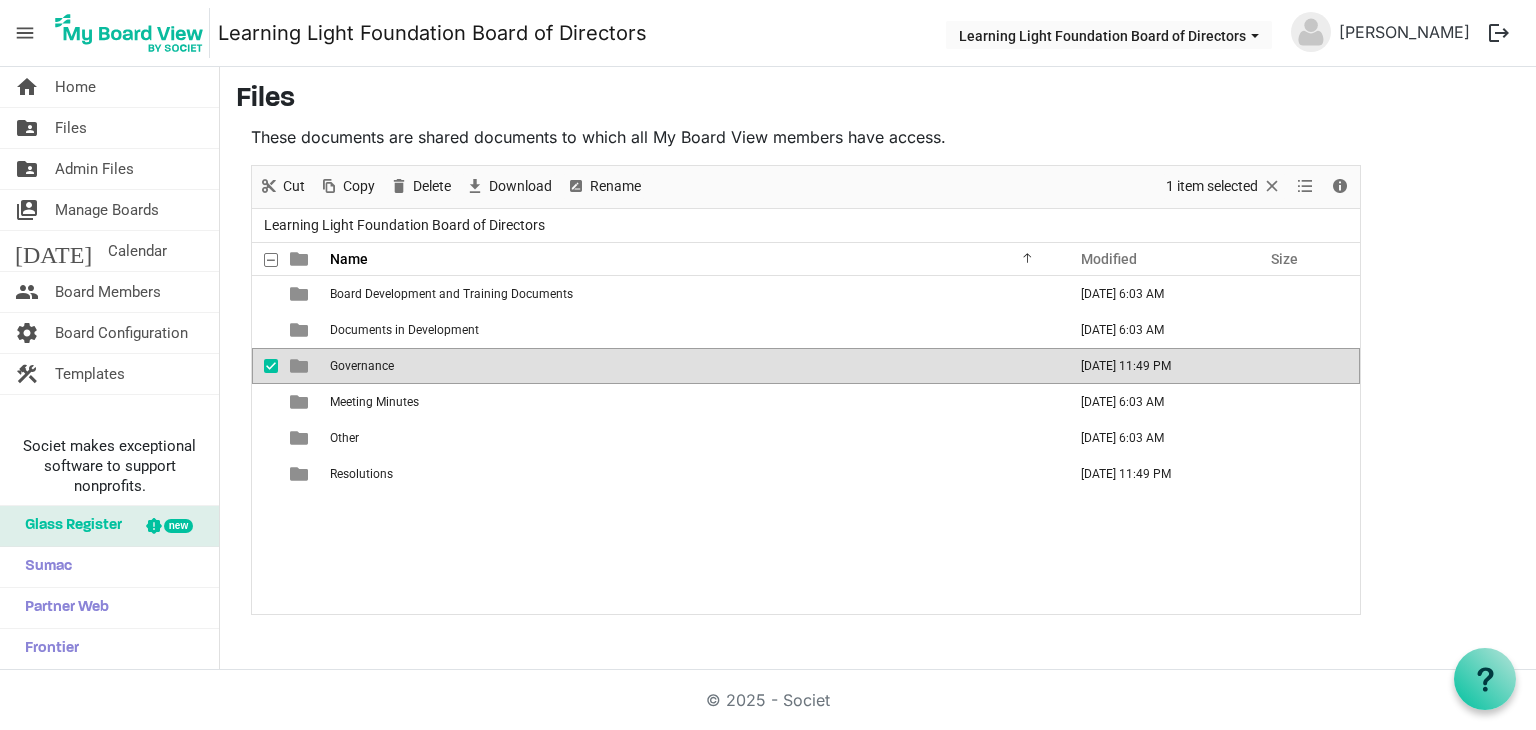 click on "Governance" at bounding box center [362, 366] 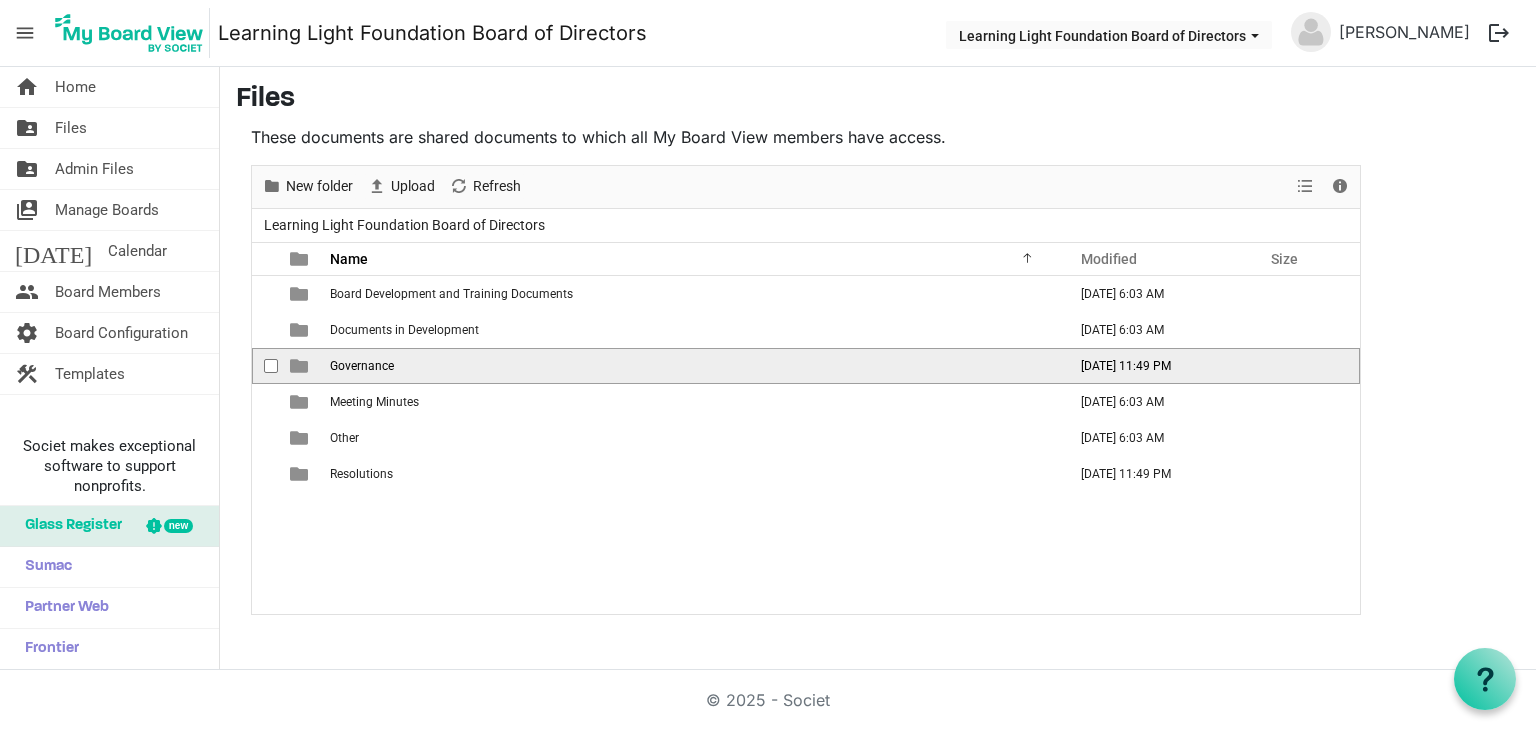 click on "Governance" at bounding box center (362, 366) 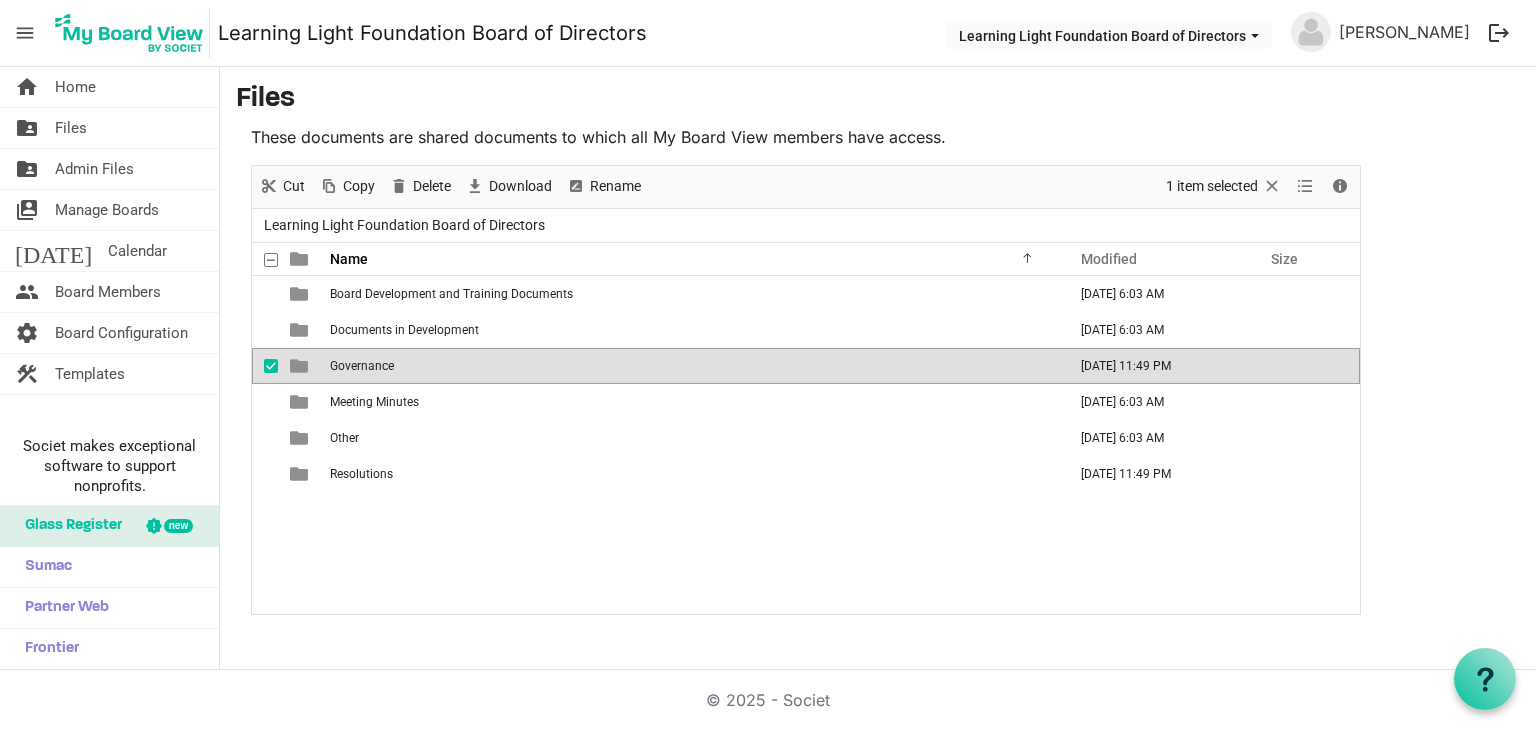 click on "Governance" at bounding box center [362, 366] 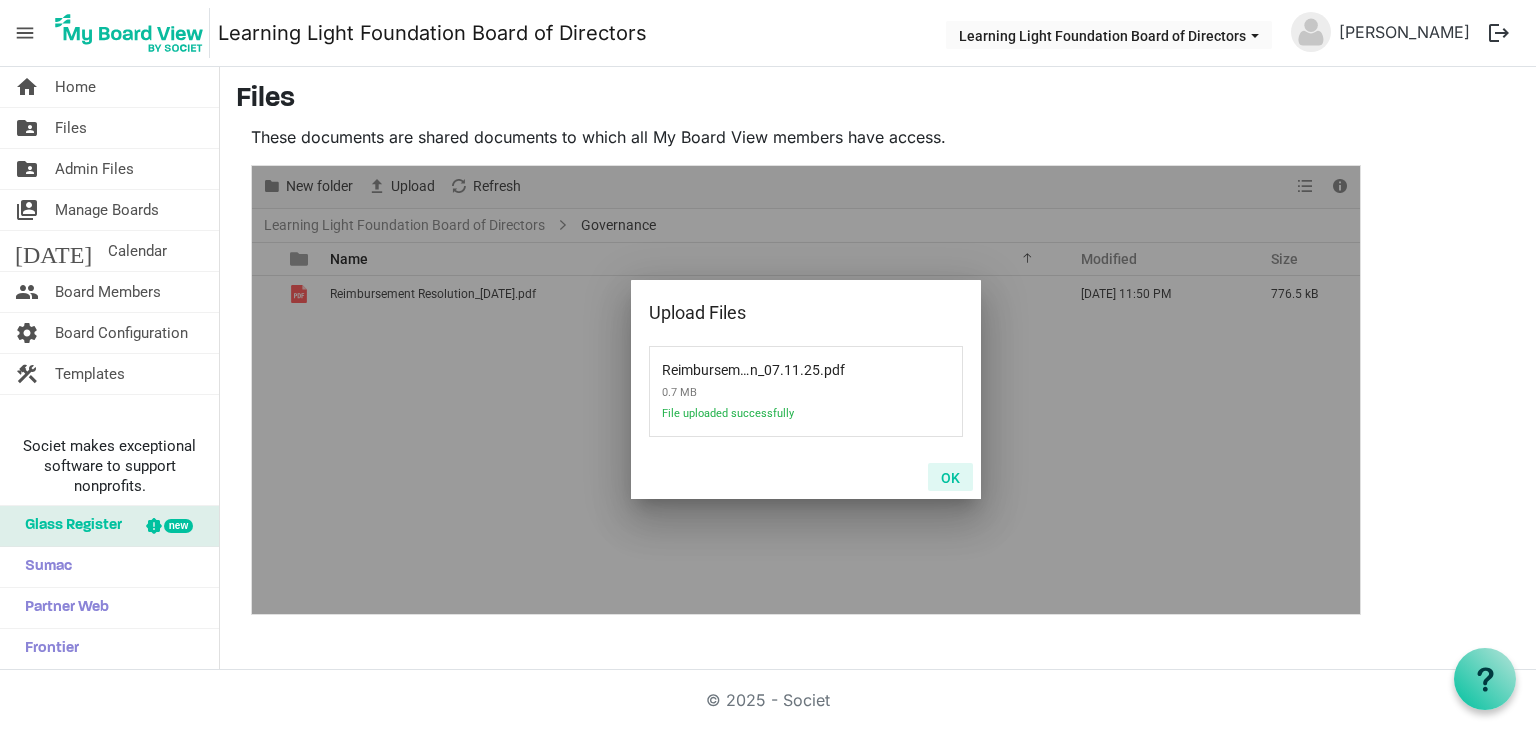click on "OK" at bounding box center [950, 477] 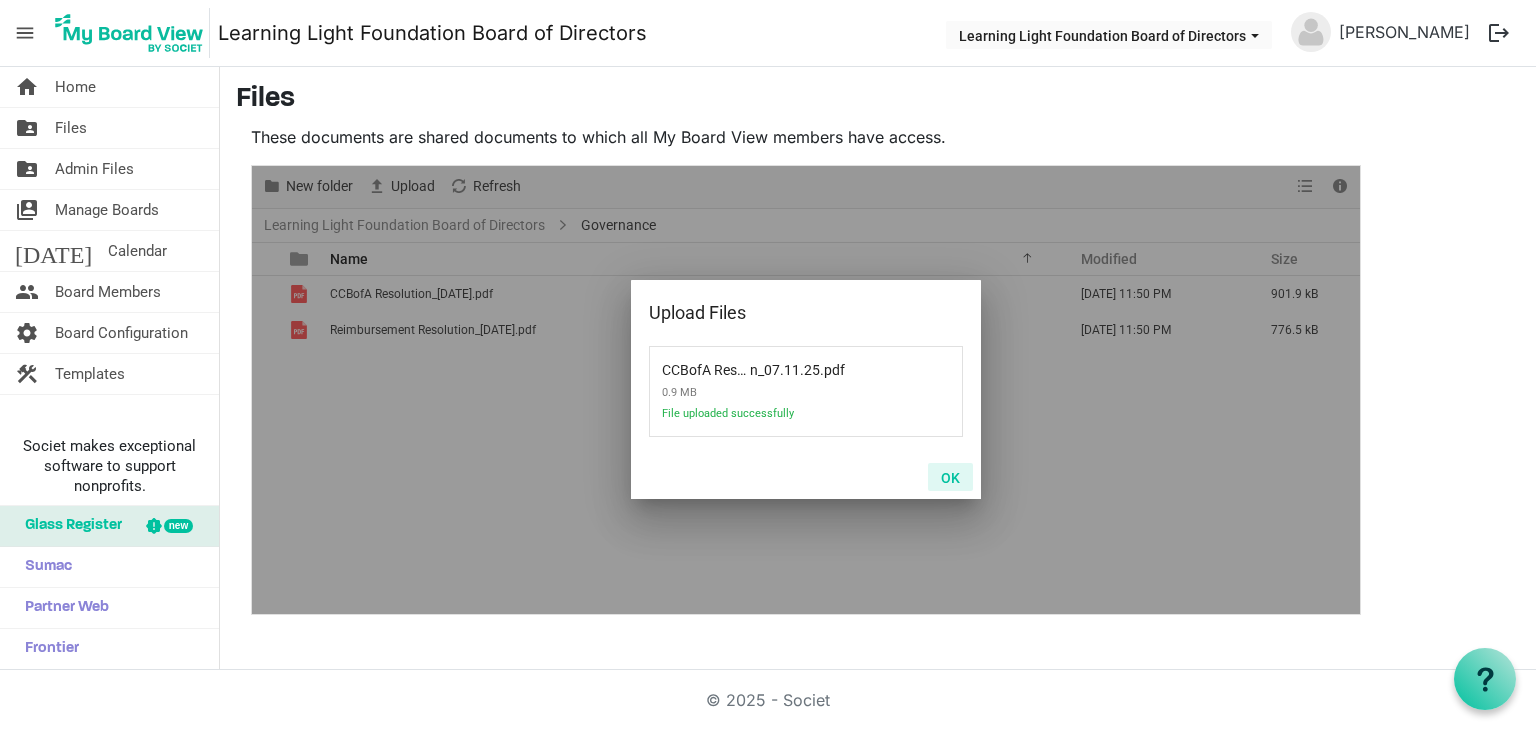 click on "OK" at bounding box center (950, 477) 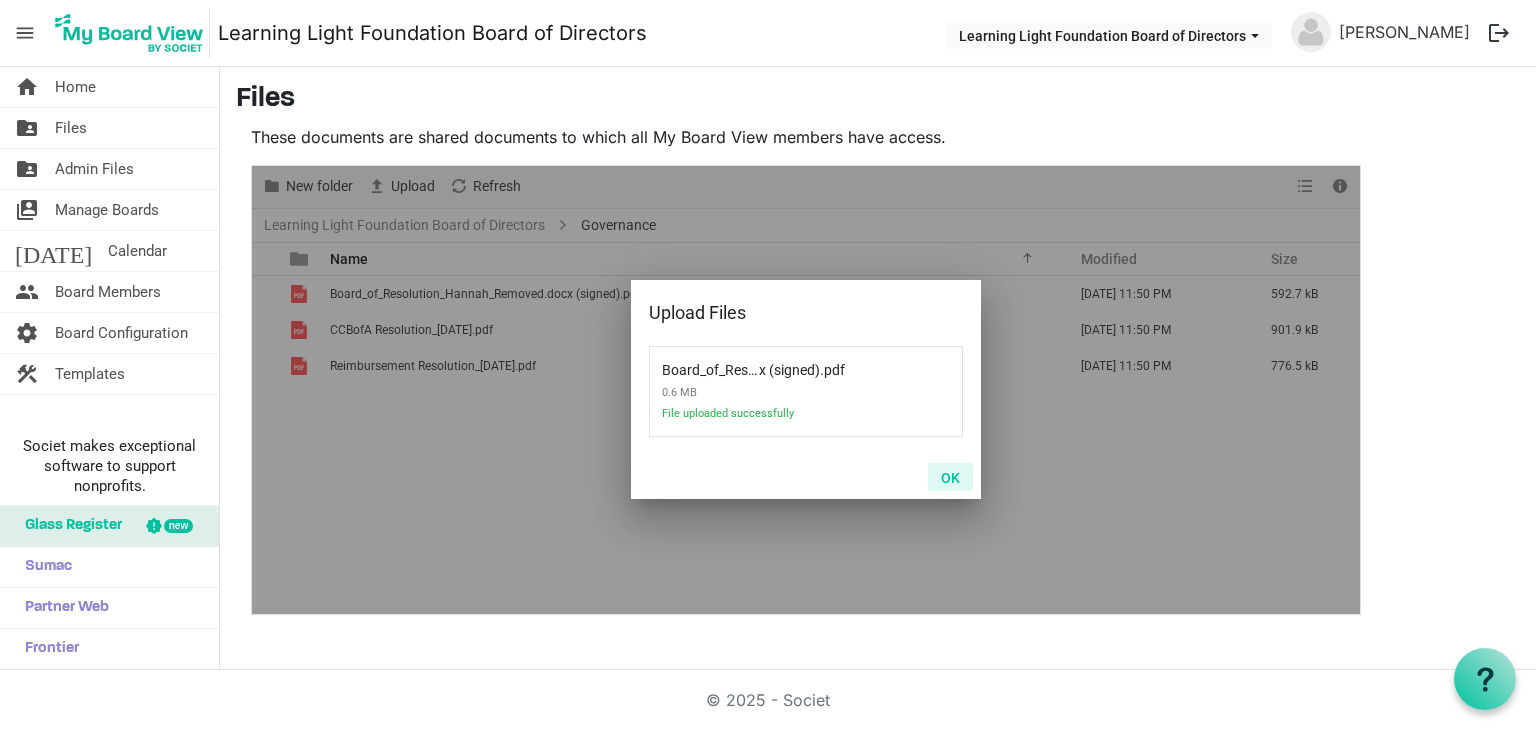 click on "OK" at bounding box center [950, 477] 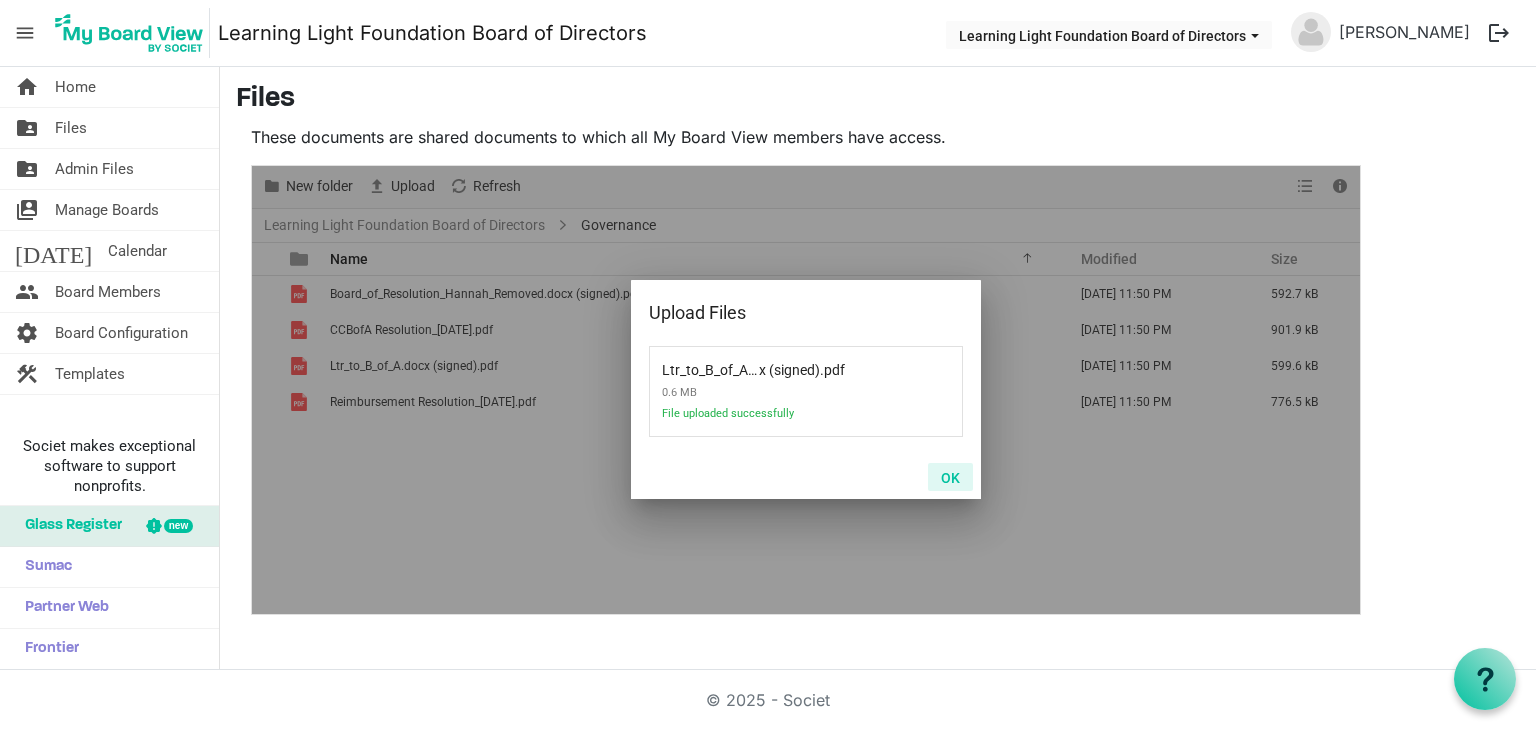 click on "OK" at bounding box center (950, 477) 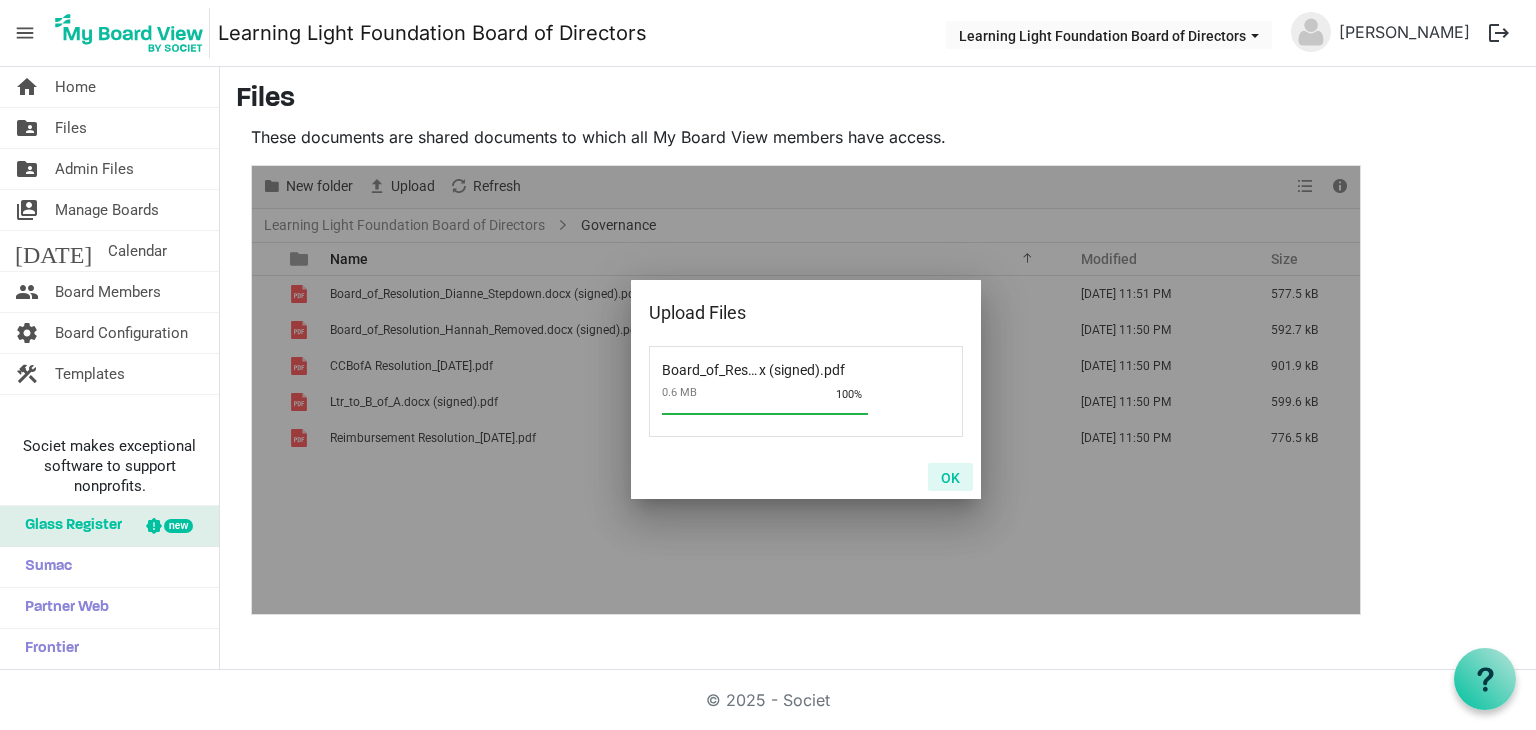 click on "OK" at bounding box center (950, 477) 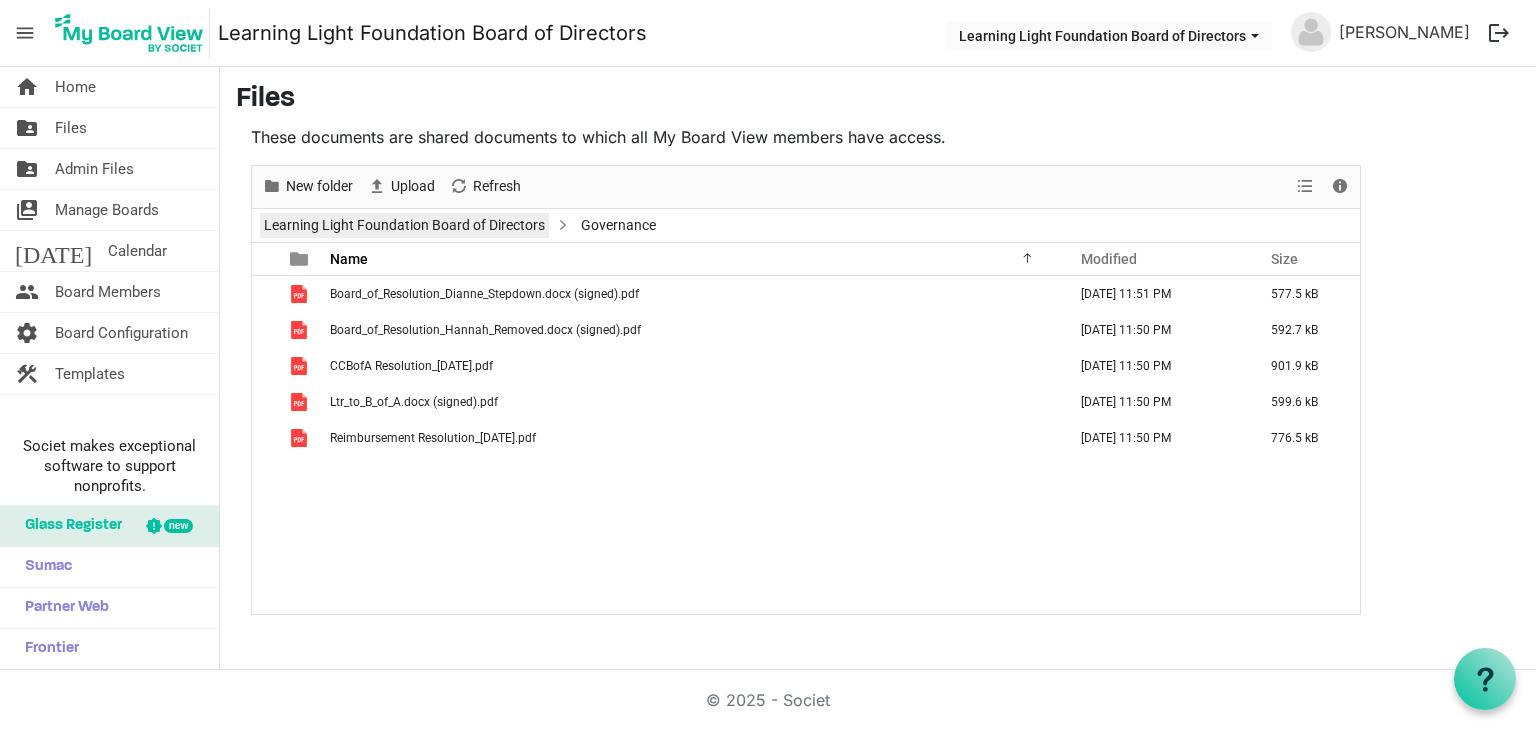 click on "Learning Light Foundation Board of Directors" at bounding box center [404, 225] 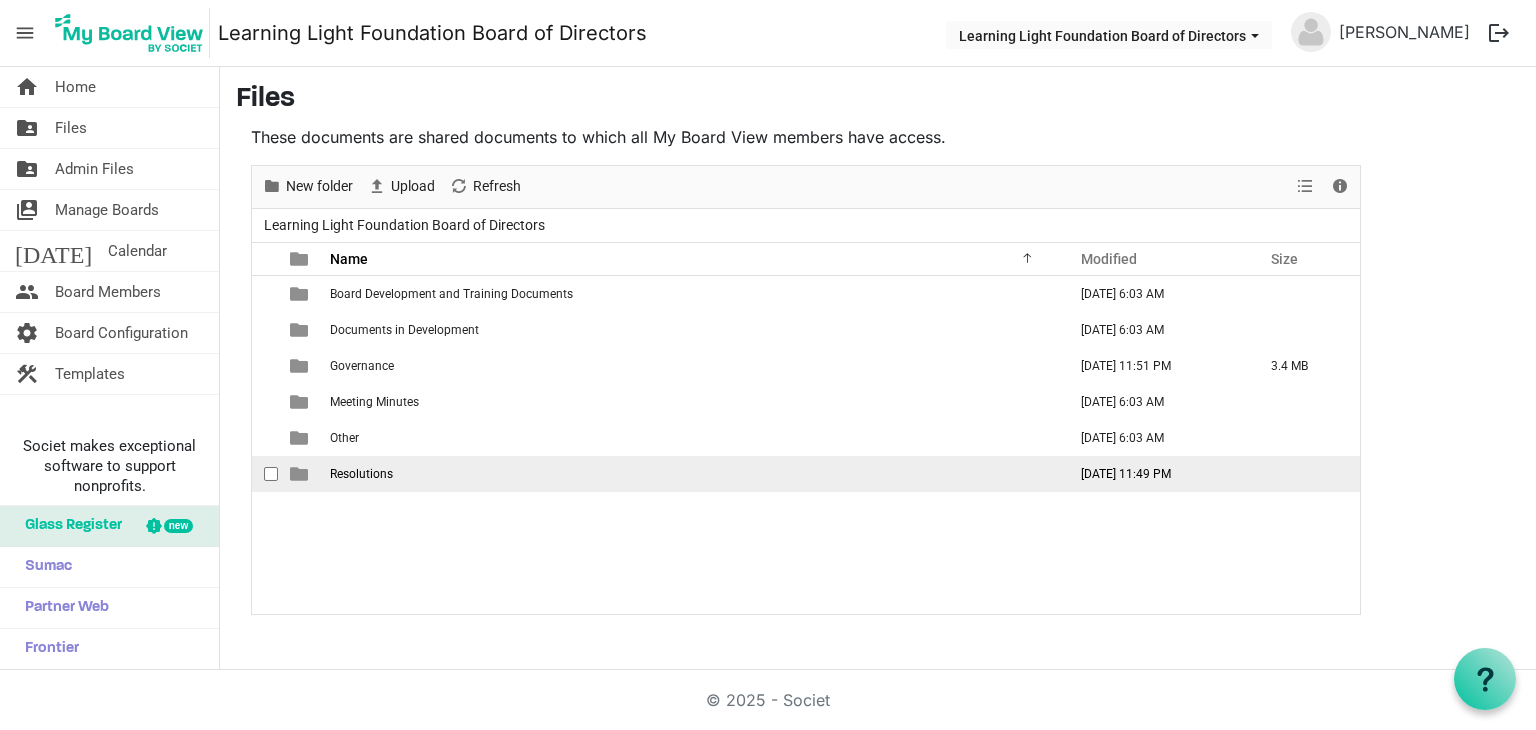 click at bounding box center [271, 474] 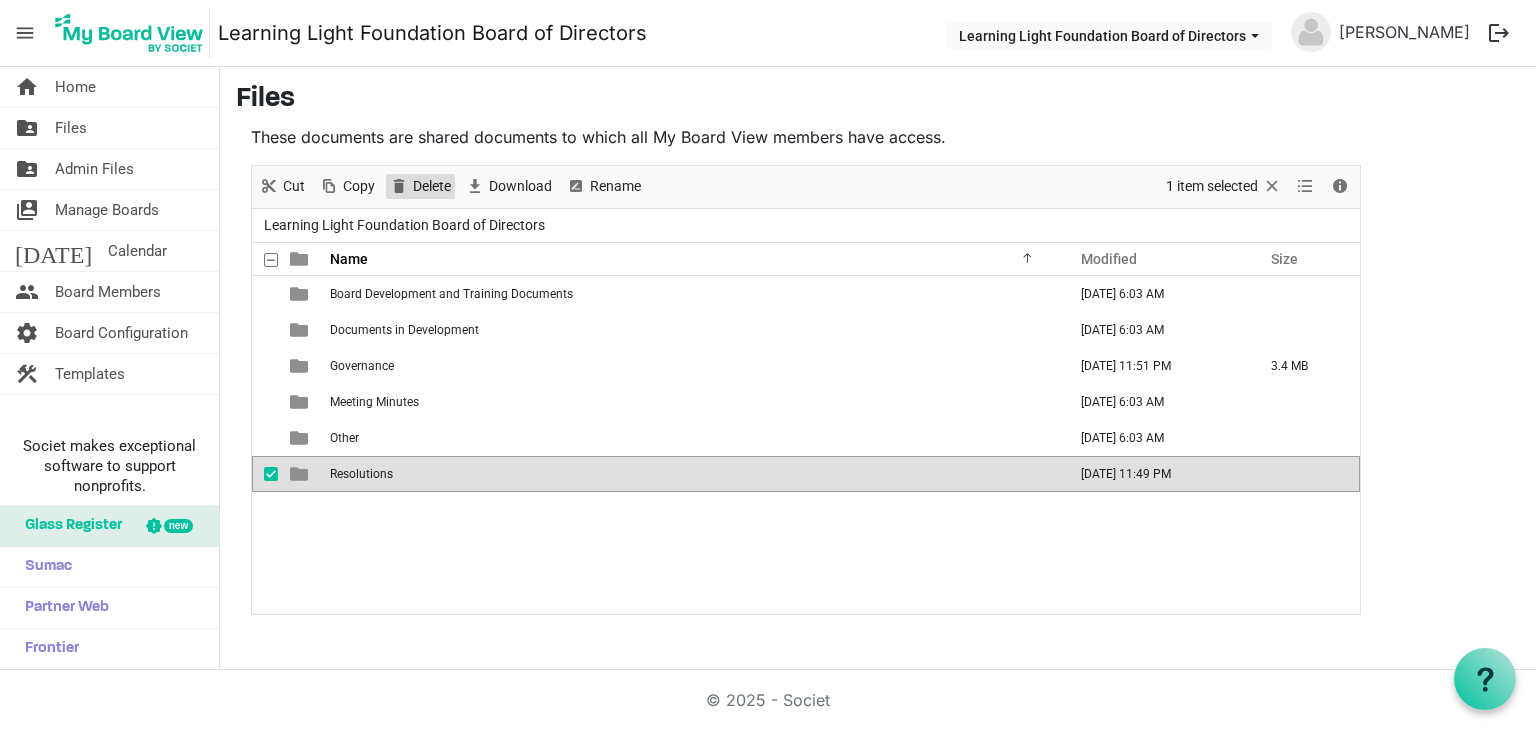 click on "Delete" at bounding box center (432, 186) 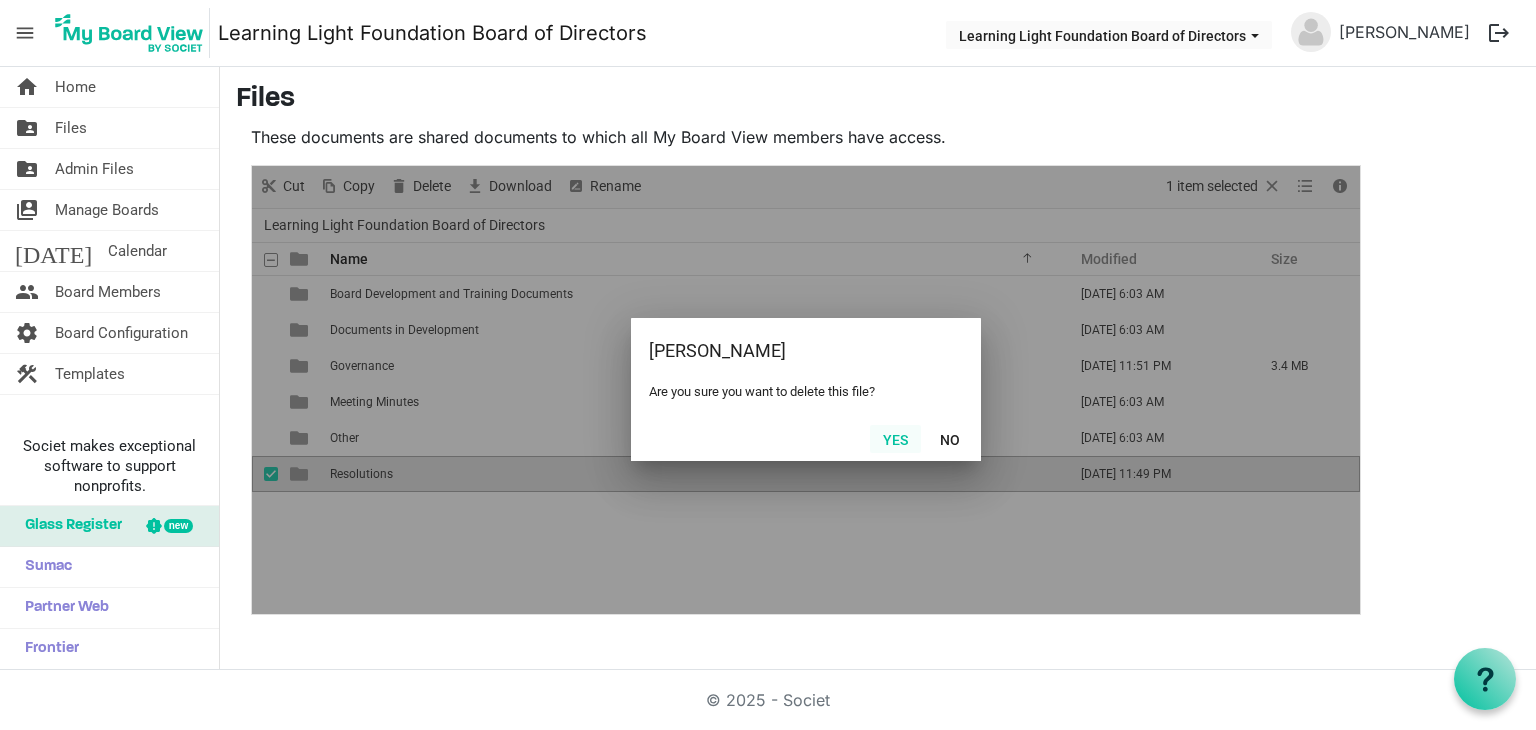 click on "Yes" at bounding box center [895, 439] 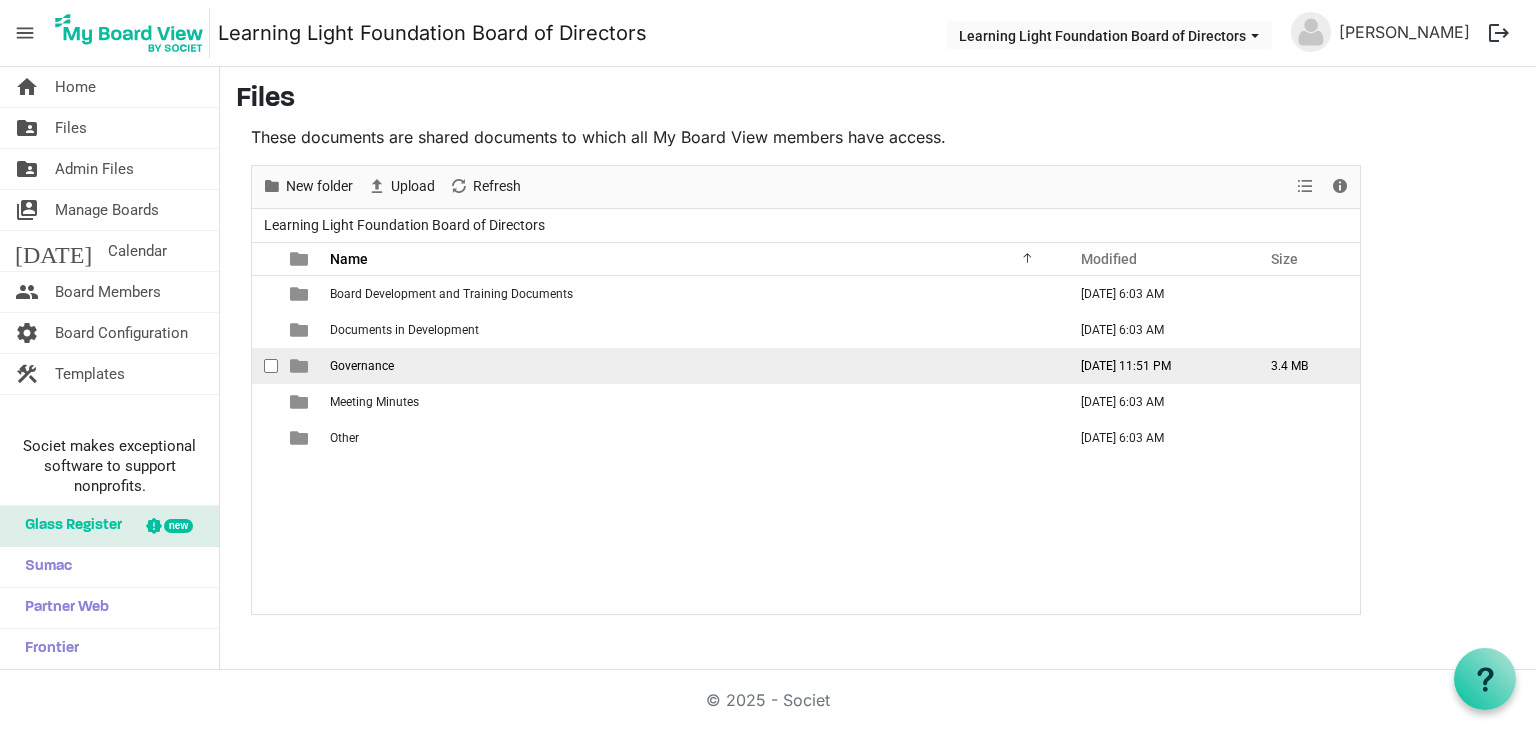 click on "Governance" at bounding box center [362, 366] 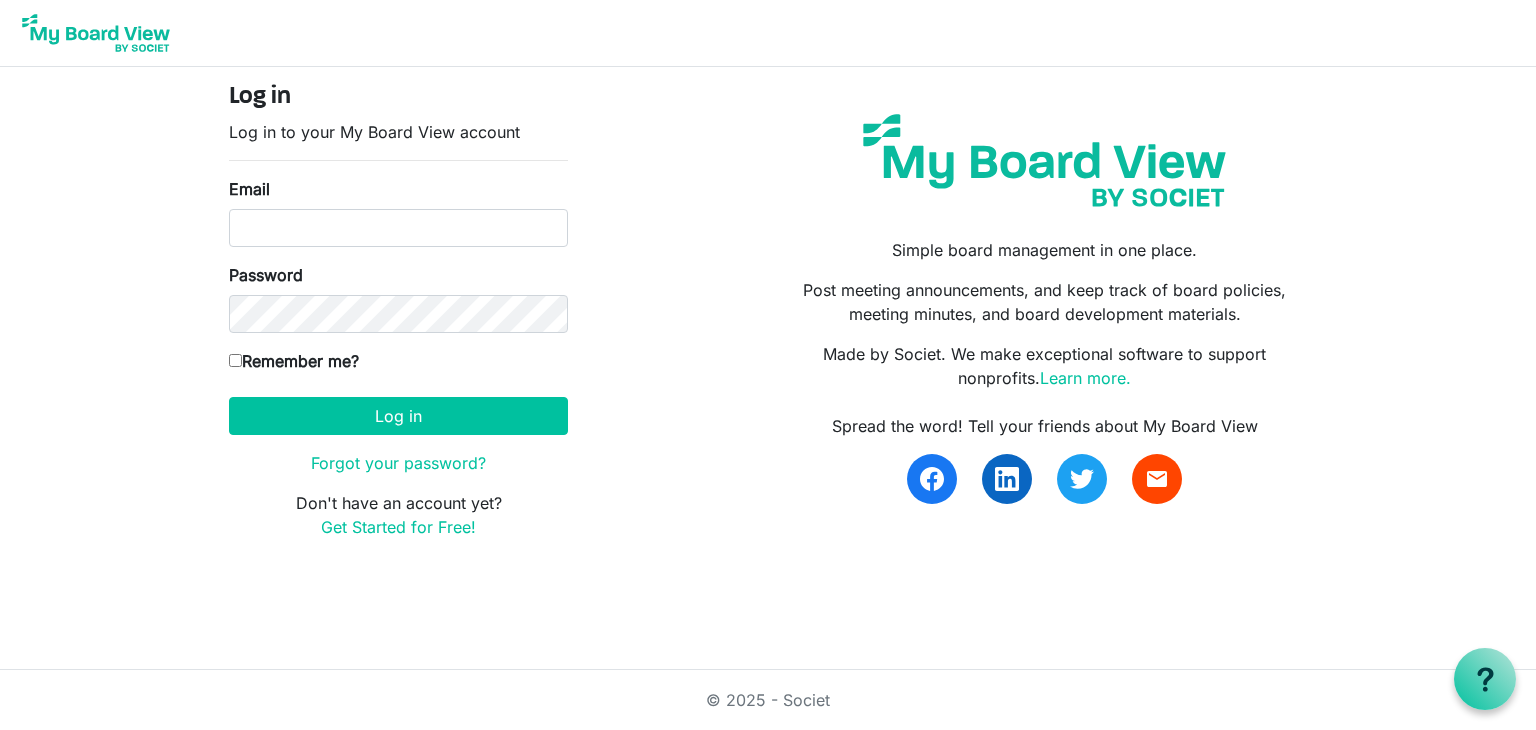scroll, scrollTop: 0, scrollLeft: 0, axis: both 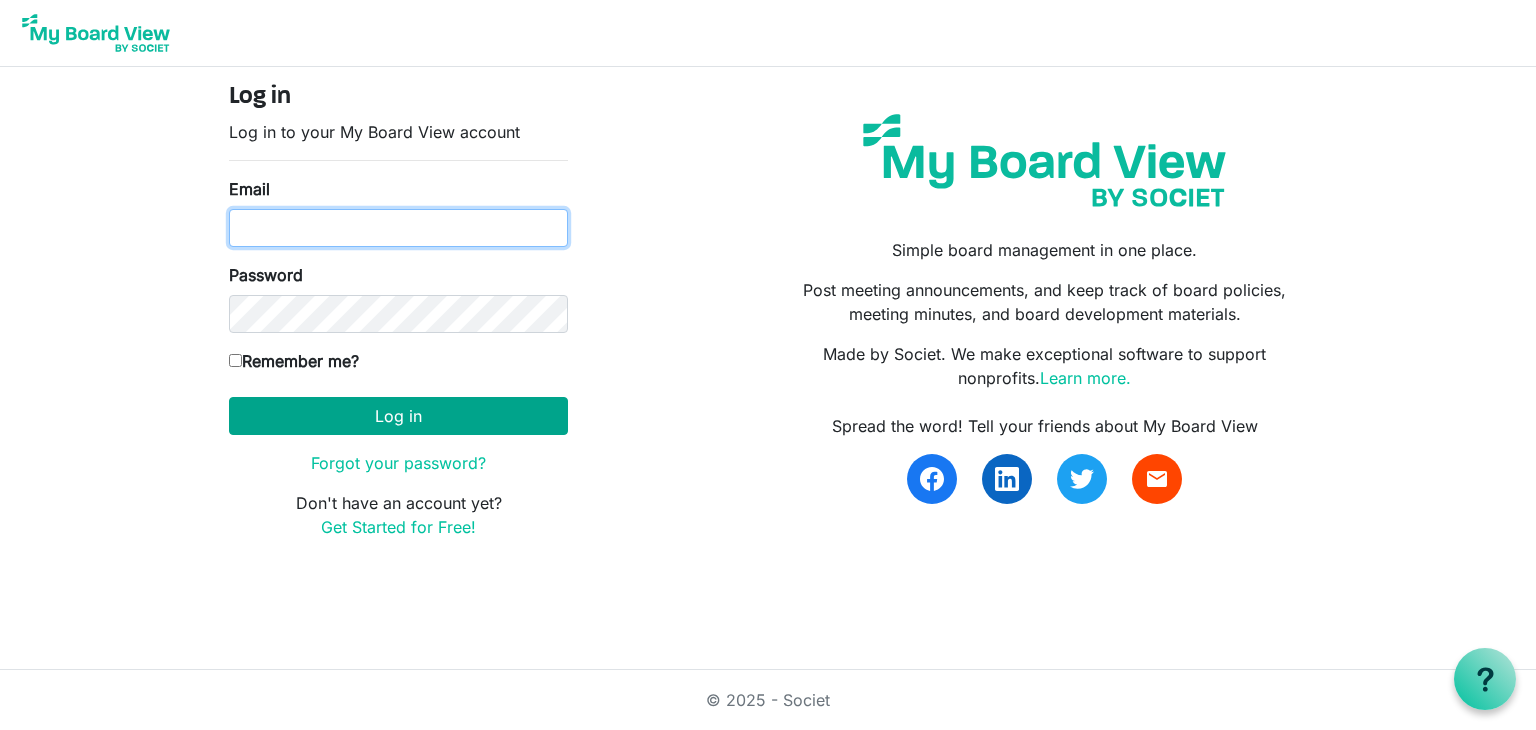 type on "[EMAIL_ADDRESS][DOMAIN_NAME]" 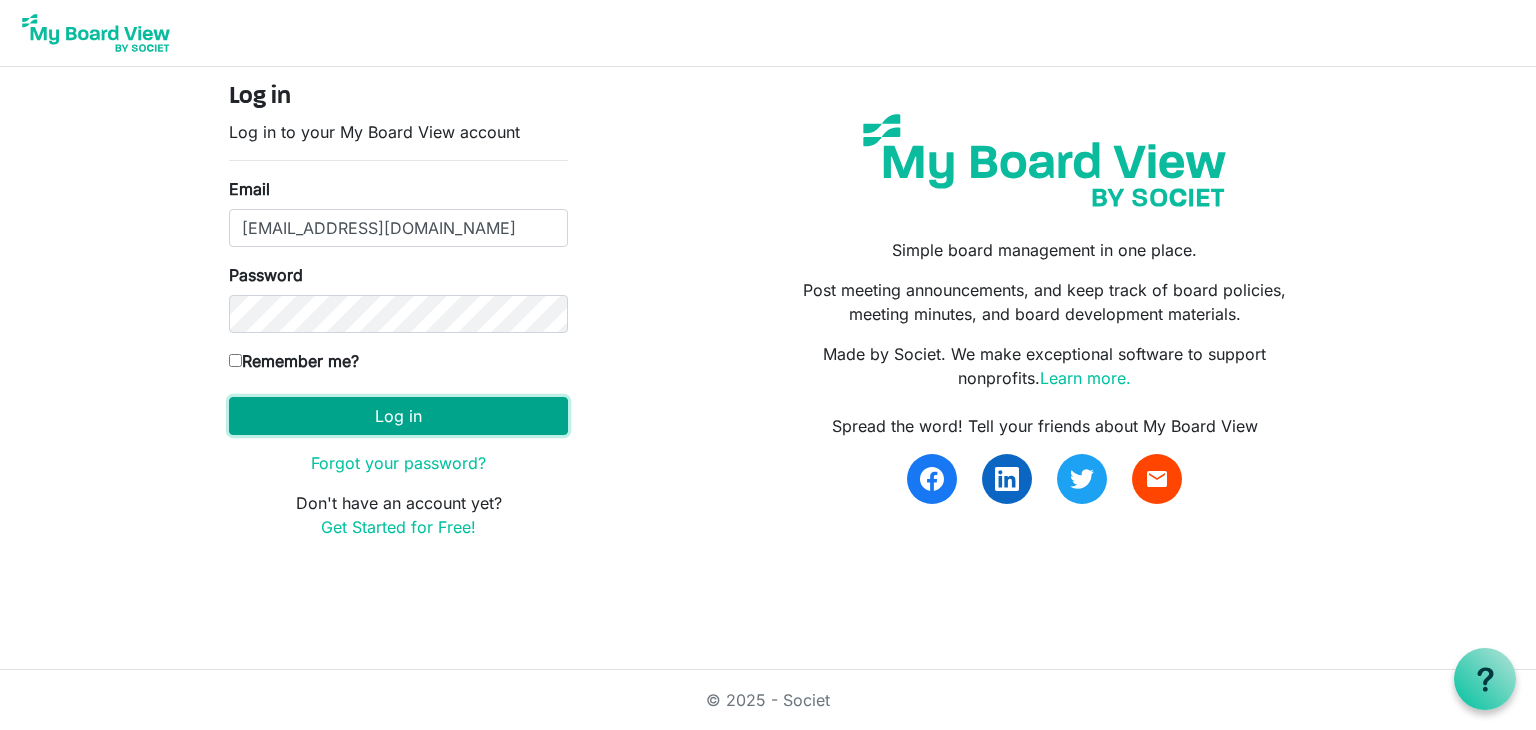 click on "Log in" at bounding box center [398, 416] 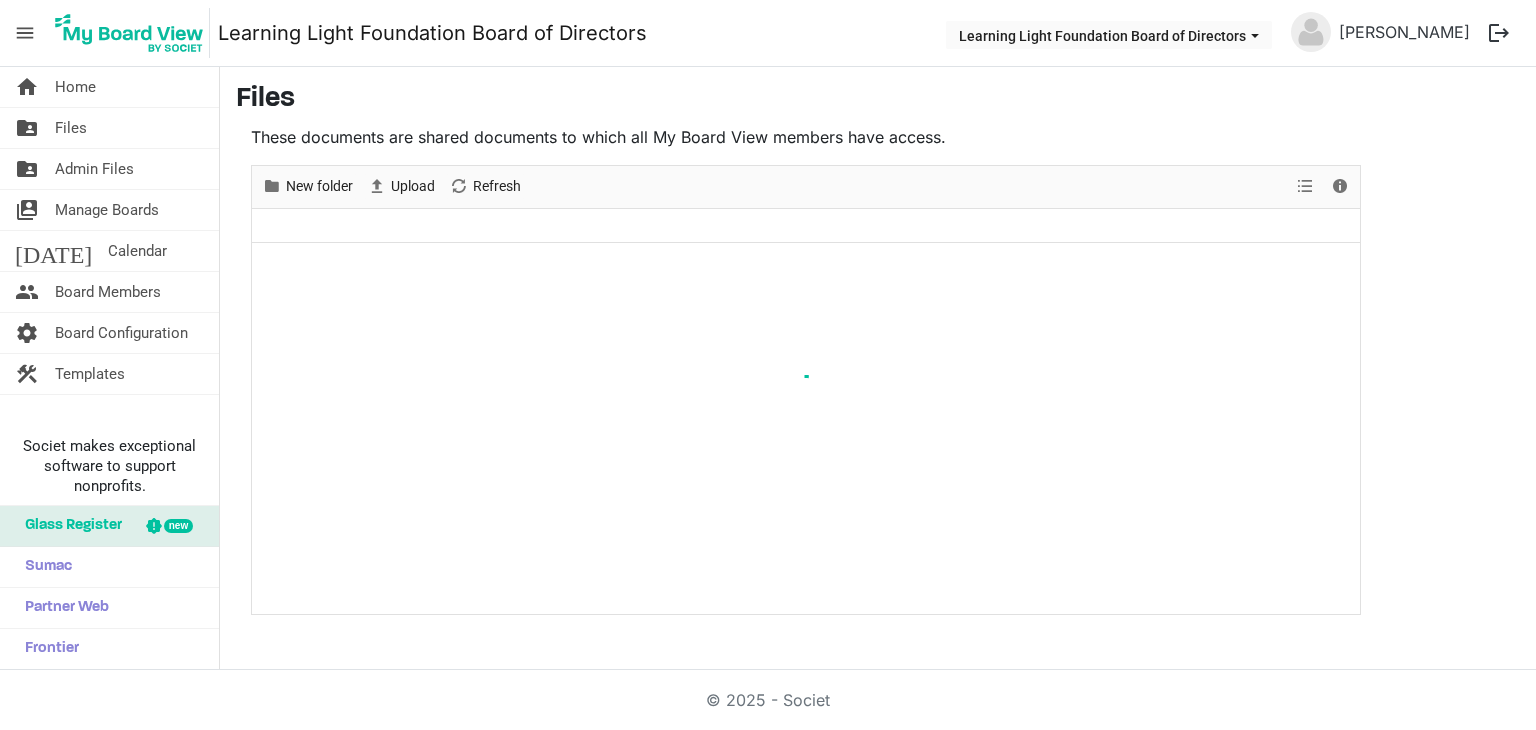 scroll, scrollTop: 0, scrollLeft: 0, axis: both 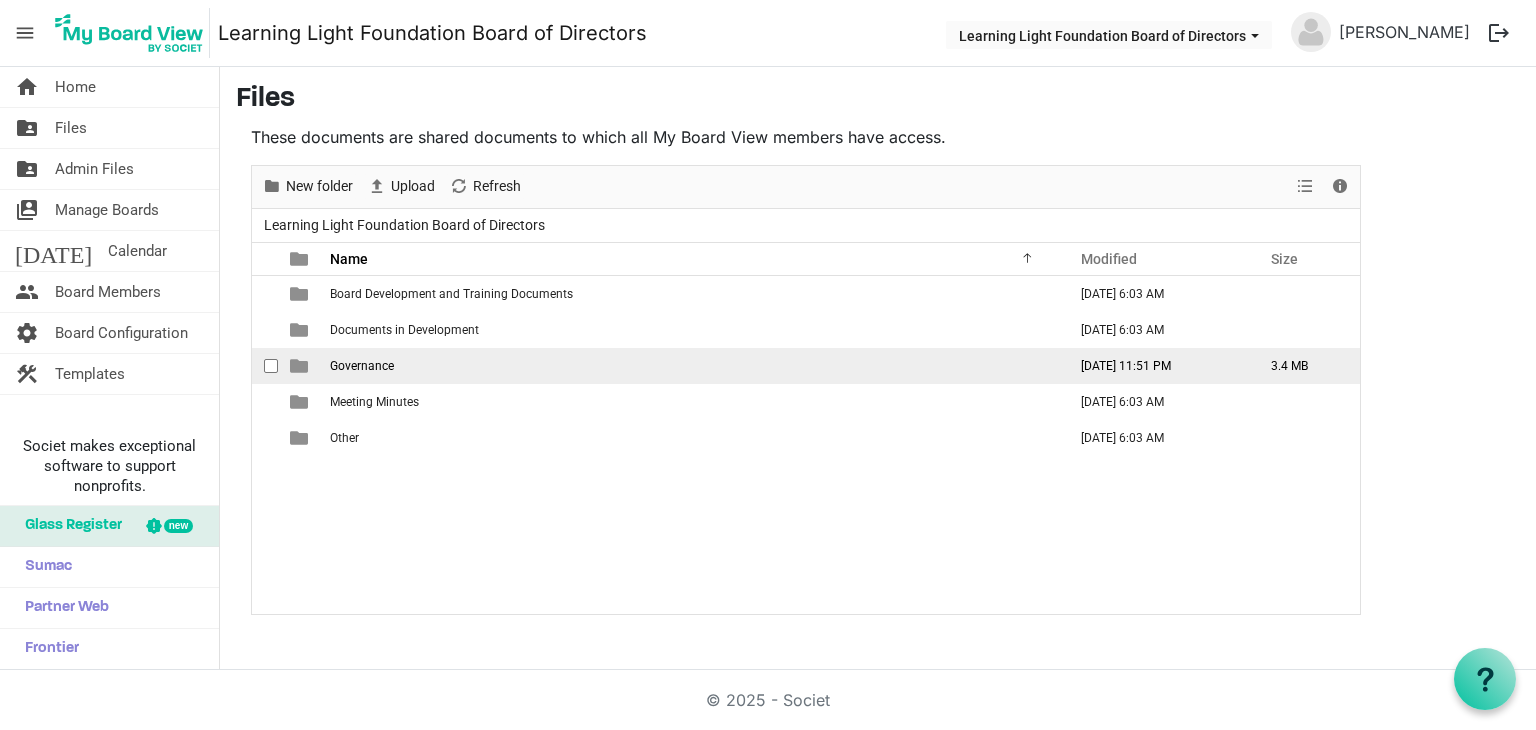 click on "Governance" at bounding box center [362, 366] 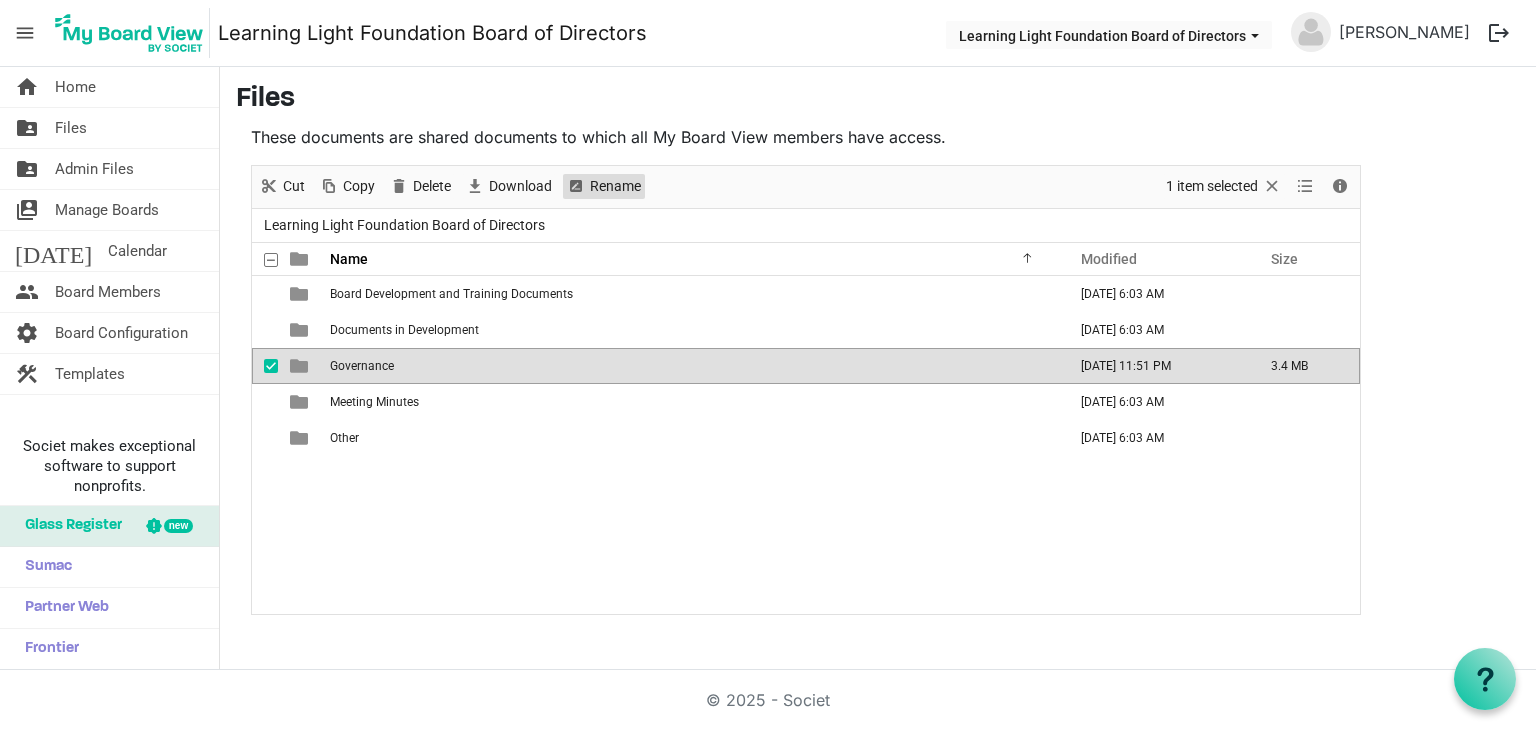 click on "Rename" at bounding box center (615, 186) 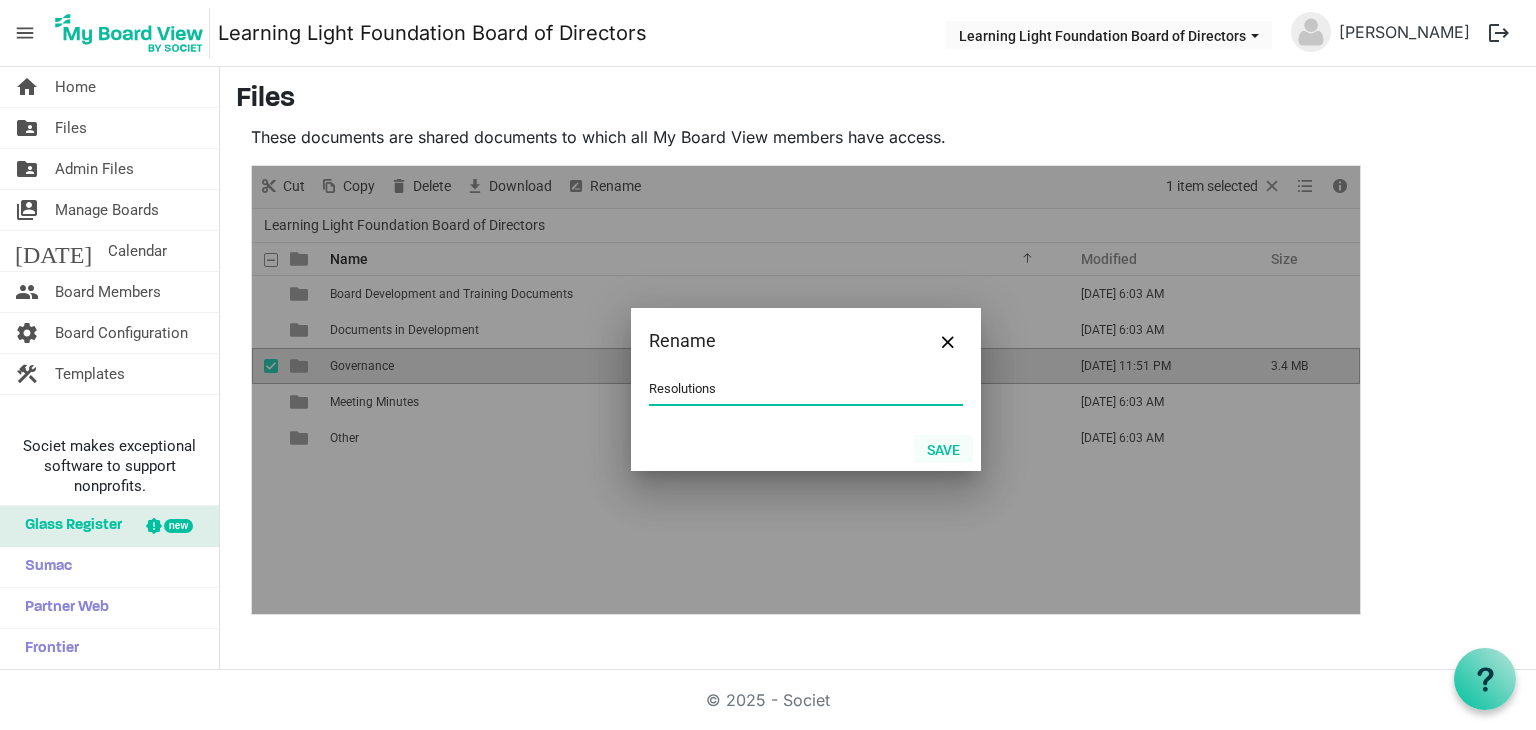 type on "Resolutions" 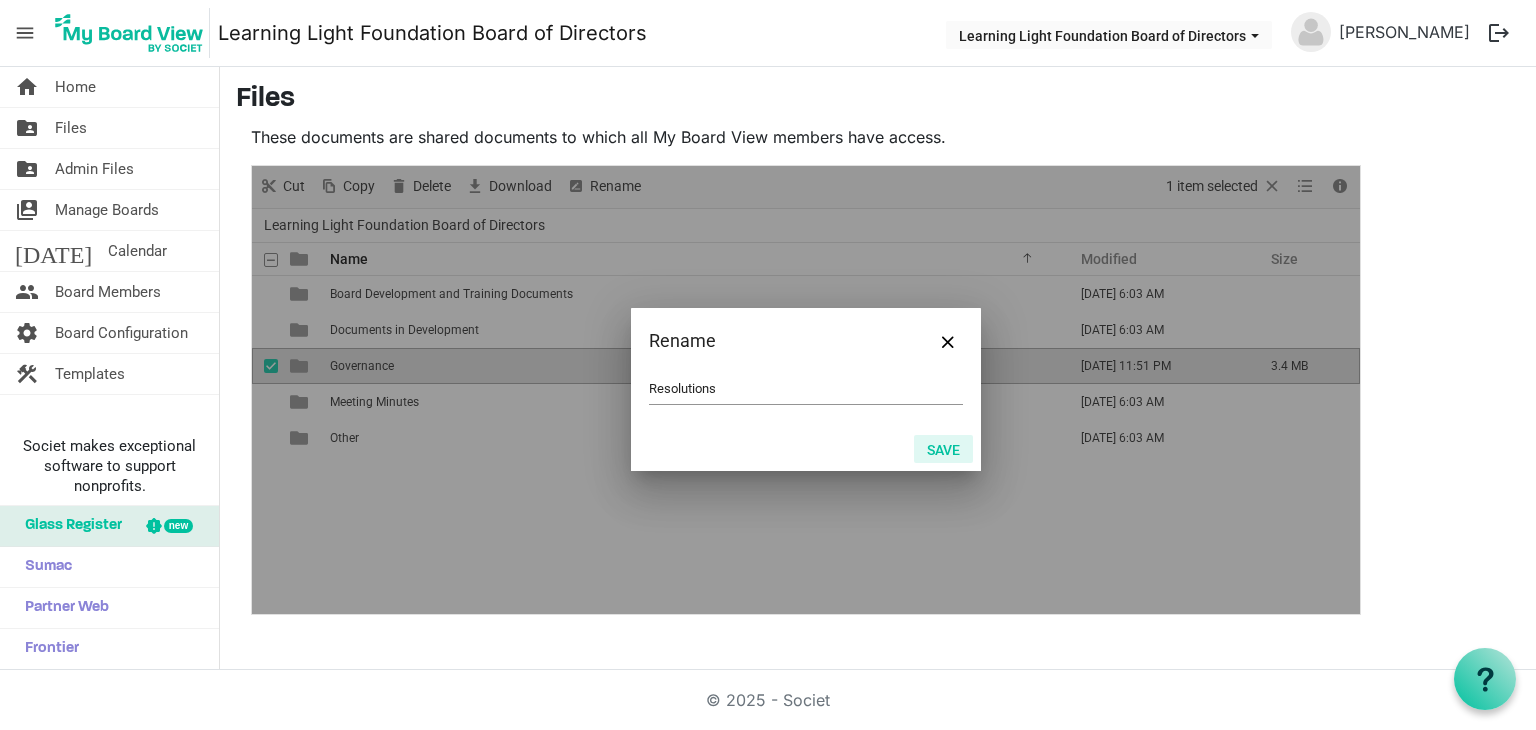 click on "Save" at bounding box center [943, 449] 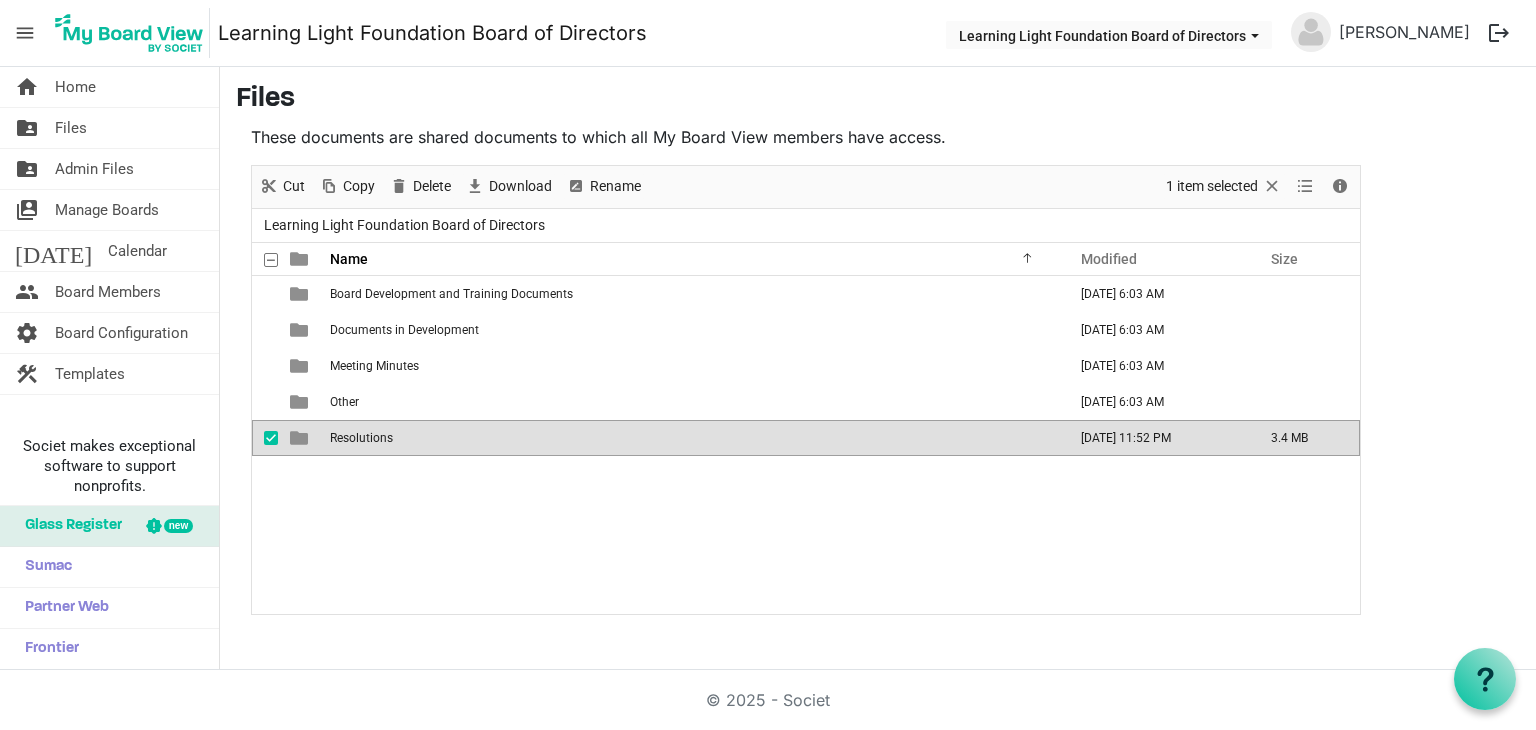 click at bounding box center (271, 438) 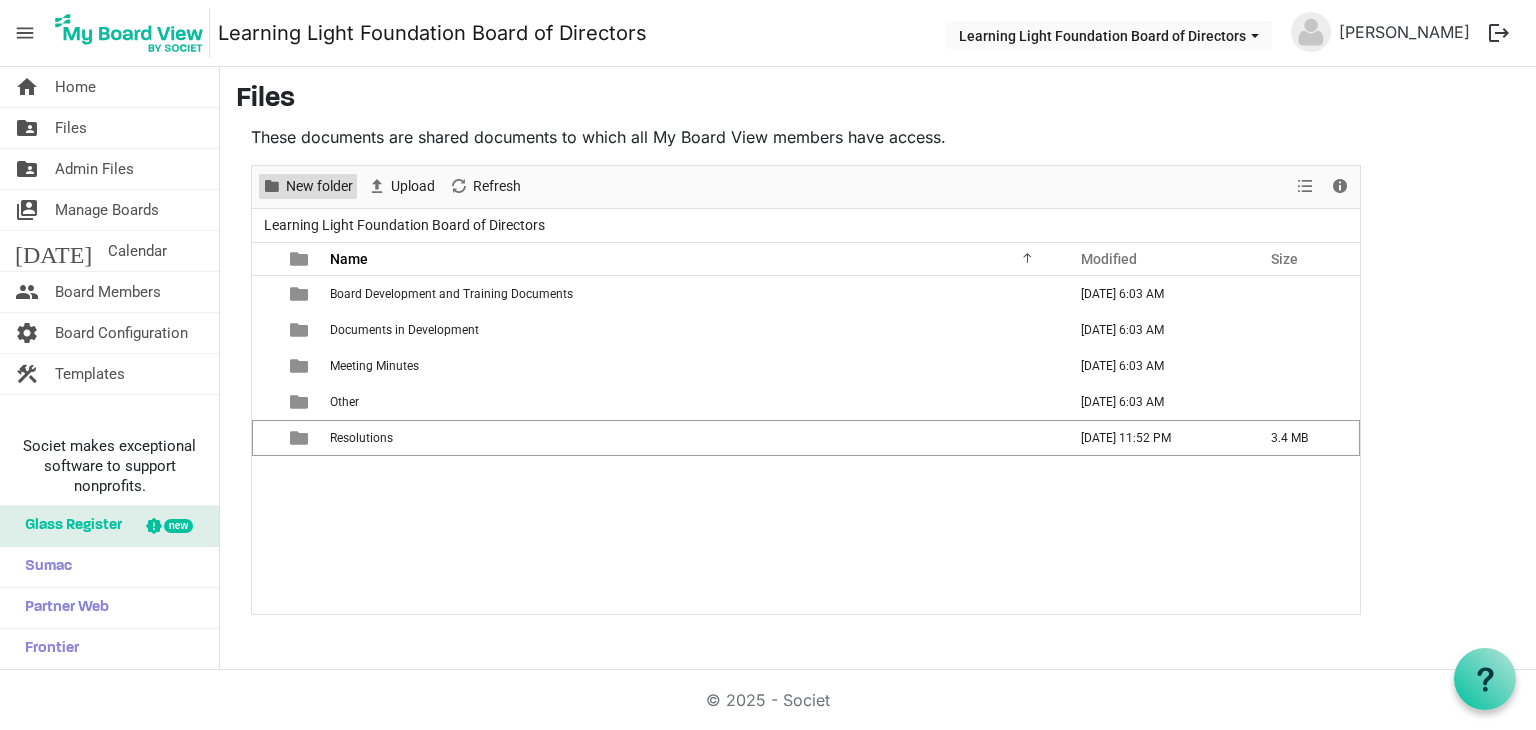 click on "New folder" at bounding box center [319, 186] 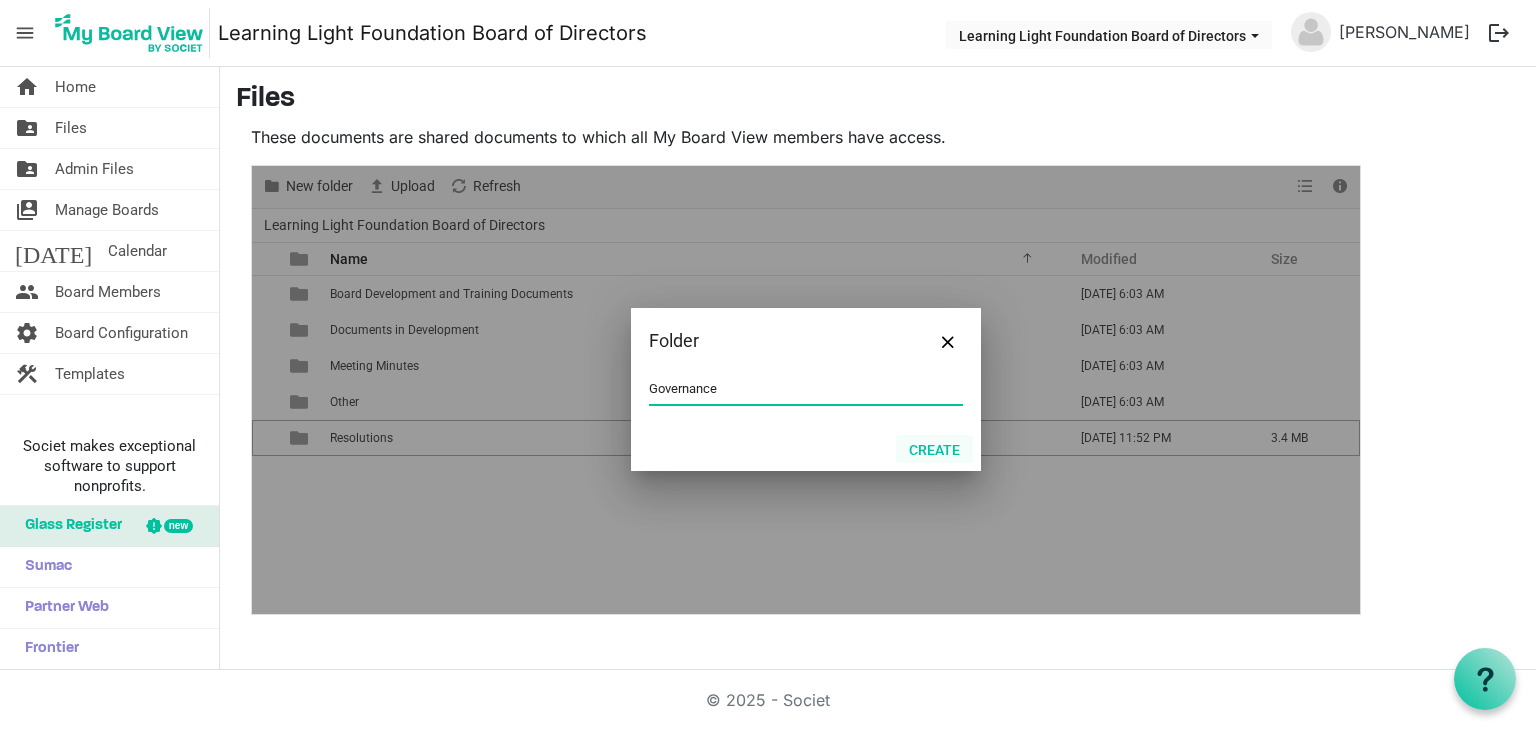type on "Governance" 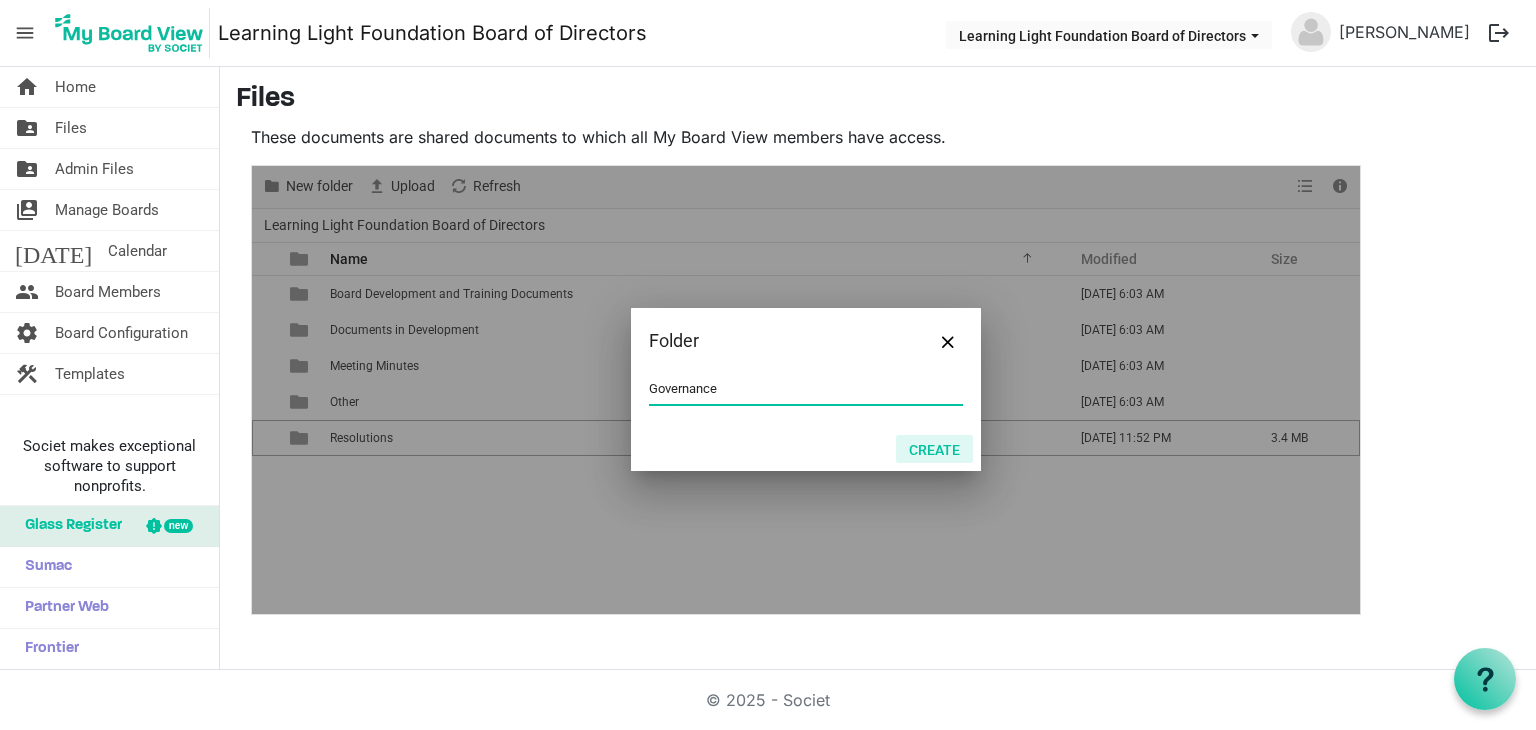 click on "Create" at bounding box center [934, 449] 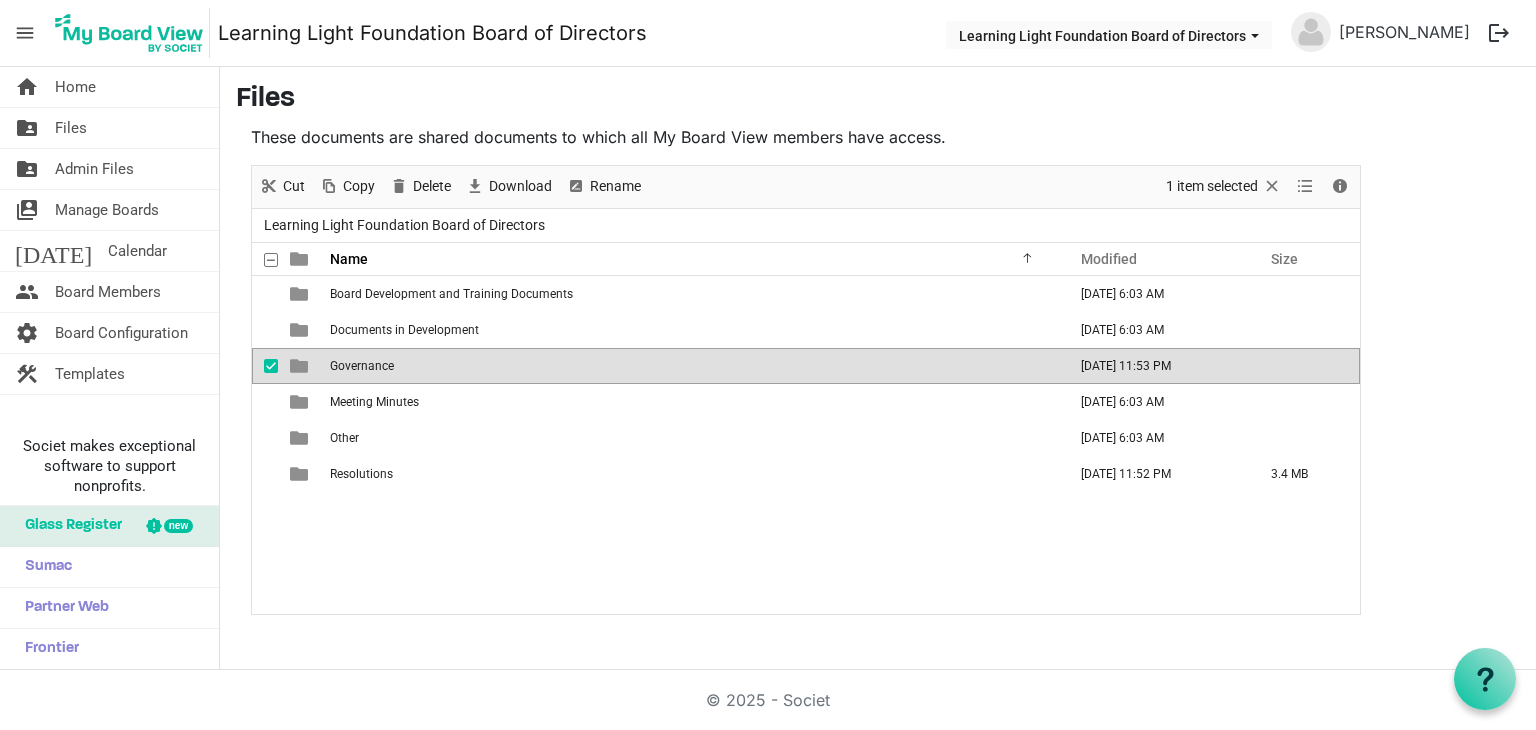 click at bounding box center [271, 366] 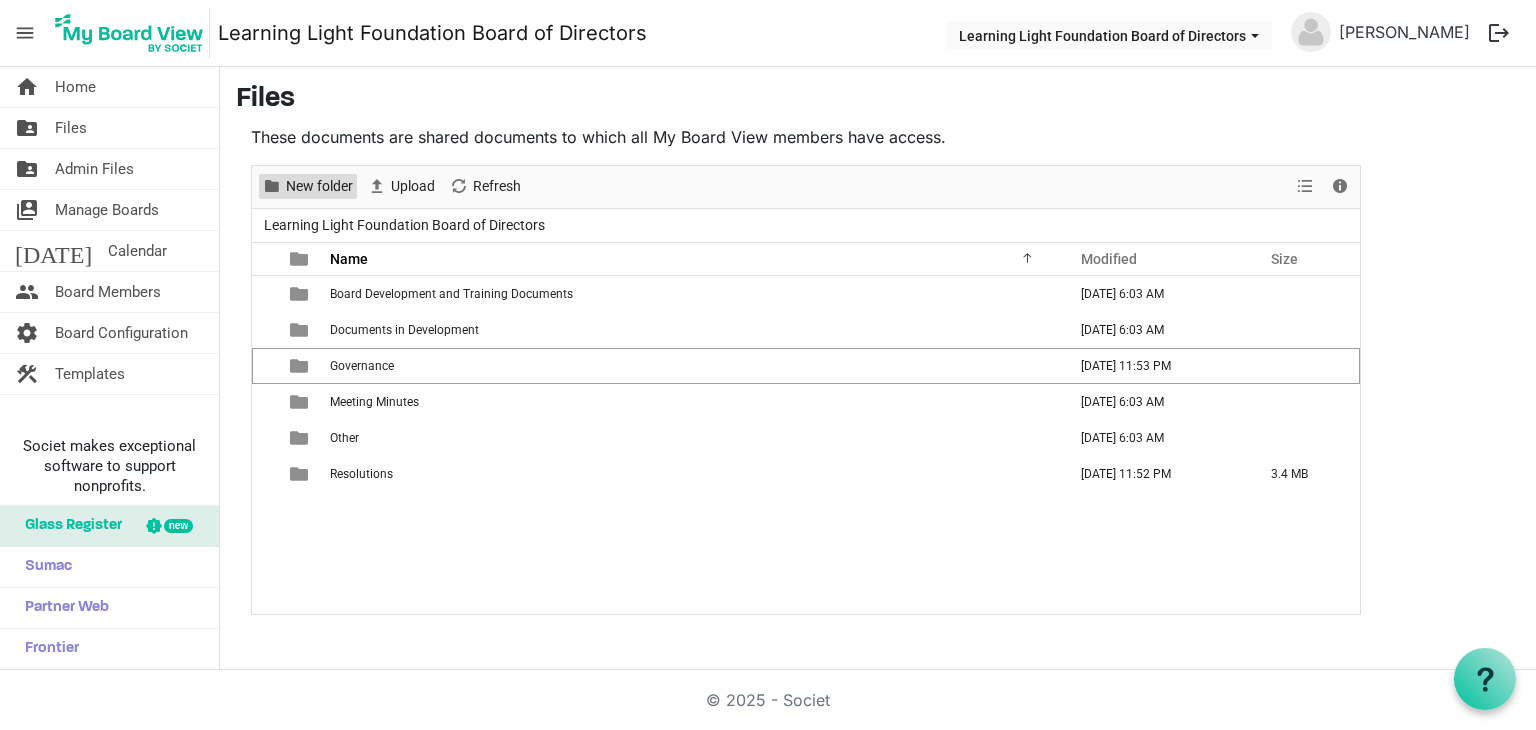 click on "New folder" at bounding box center (319, 186) 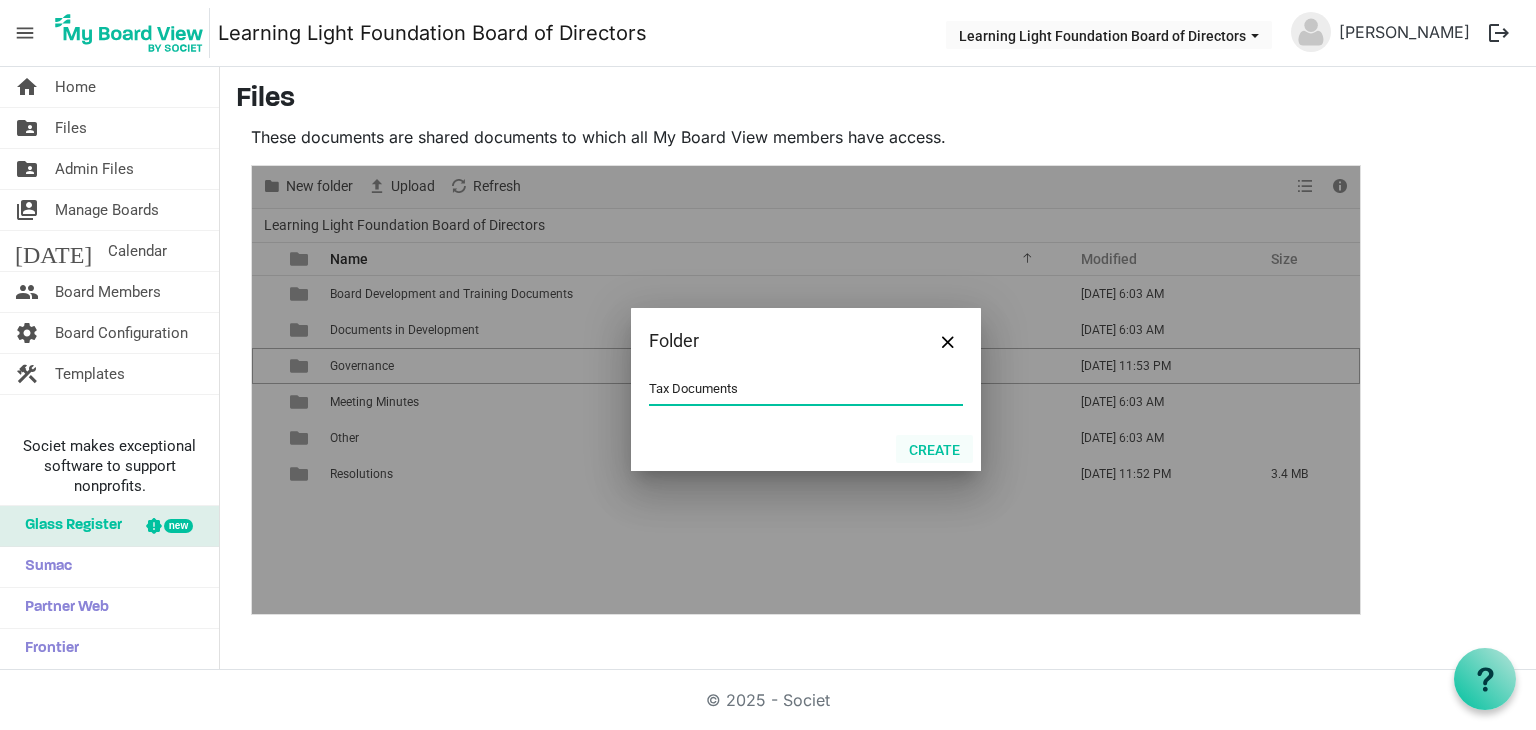 type on "Tax Documents" 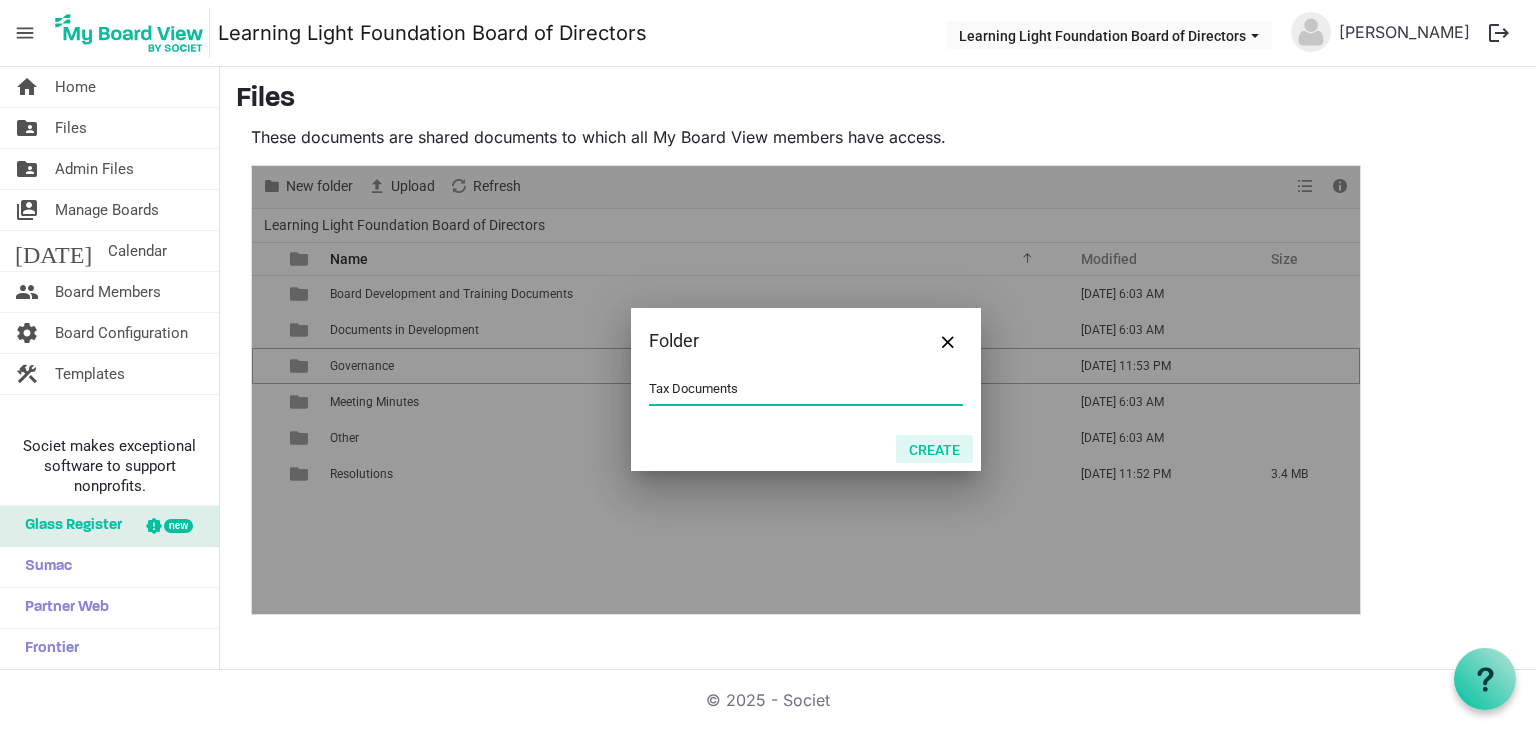 click on "Create" at bounding box center [934, 449] 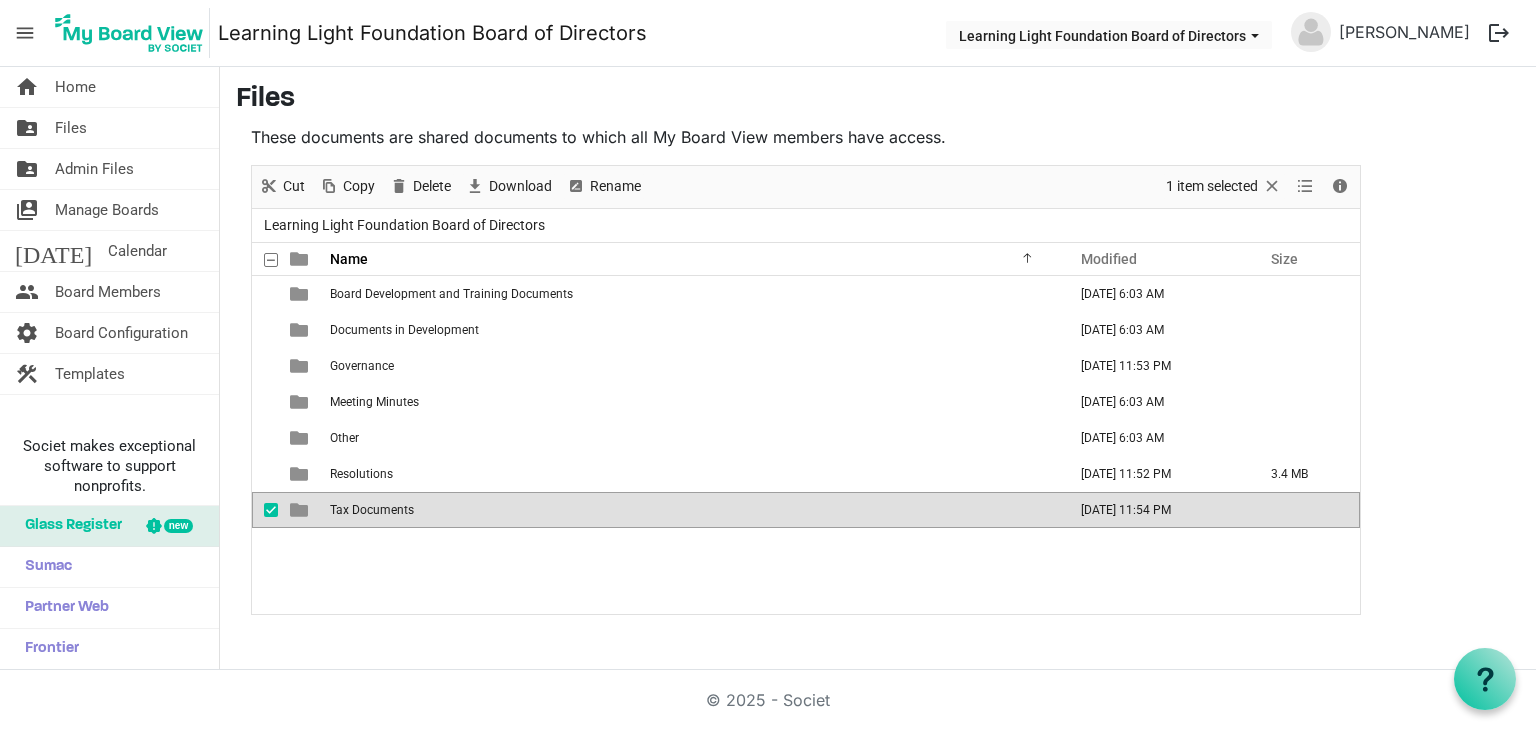click on "Tax Documents" at bounding box center (372, 510) 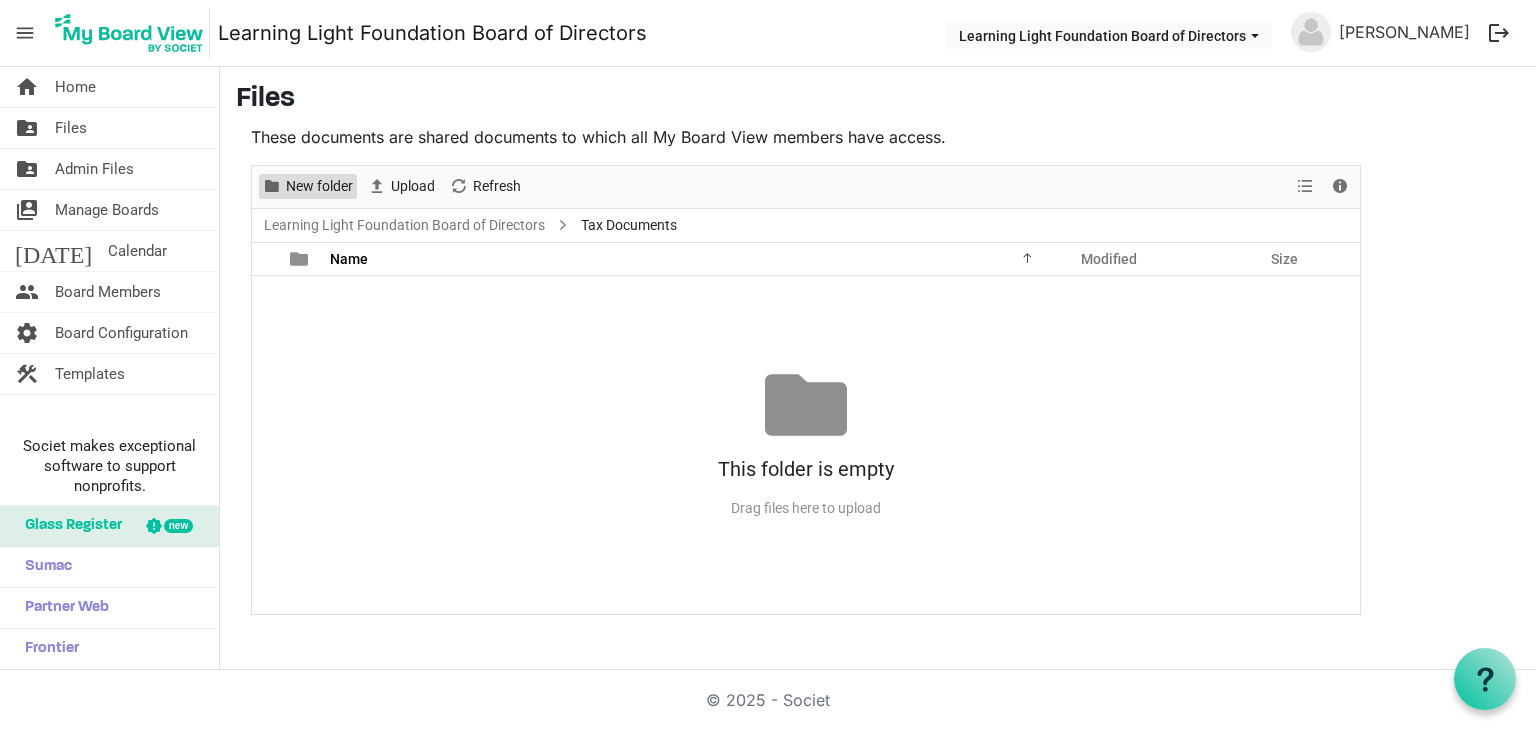 click on "New folder" at bounding box center [319, 186] 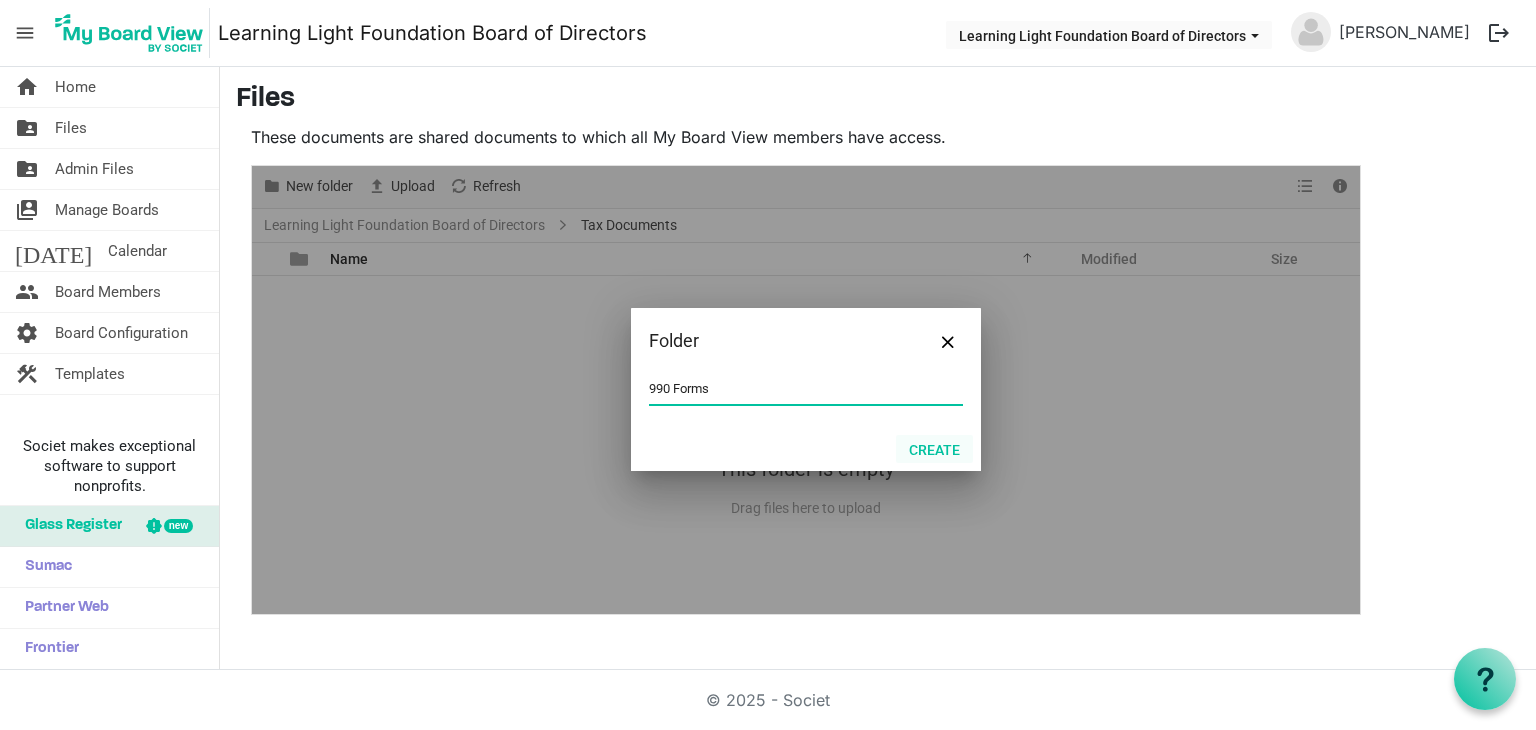 type on "990 Forms" 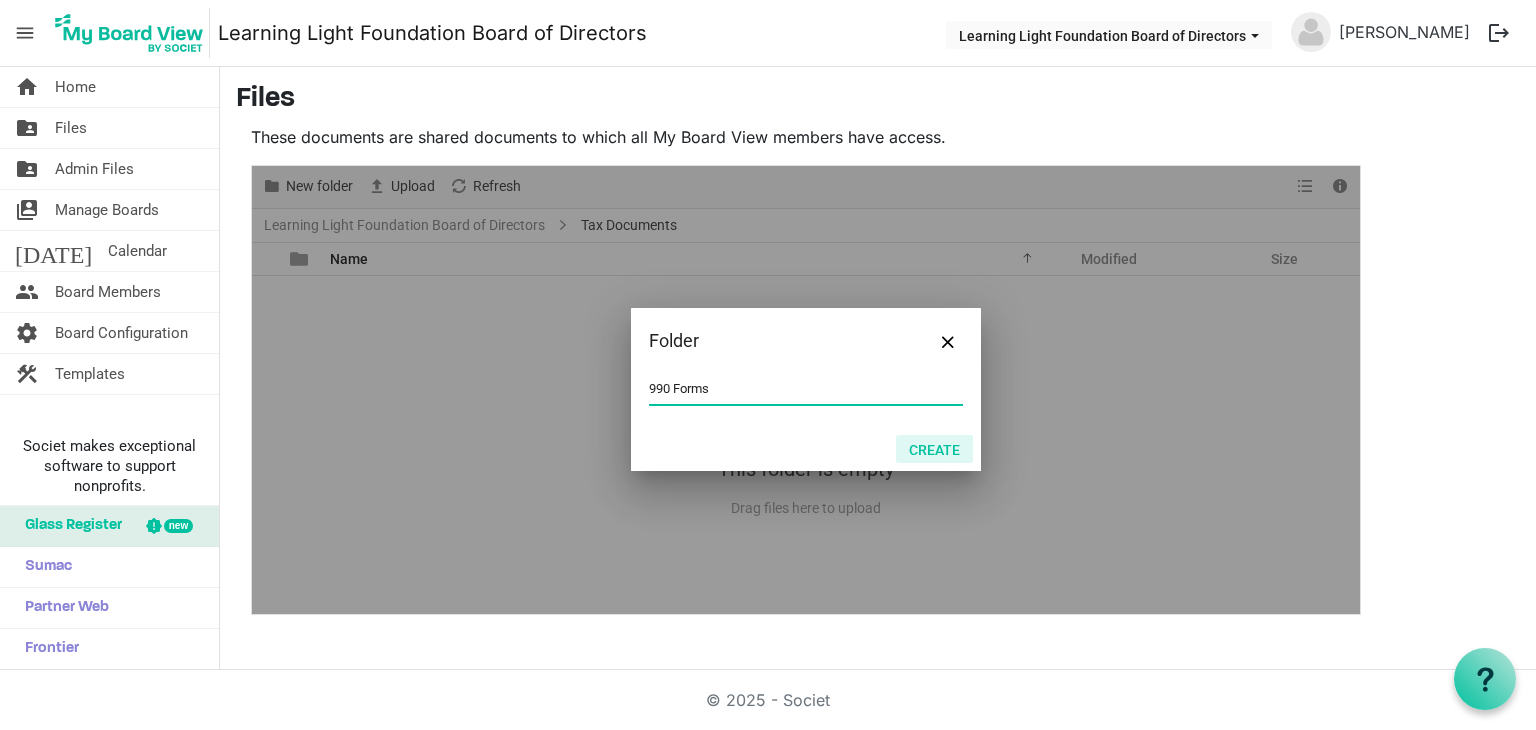 click on "Create" at bounding box center (934, 449) 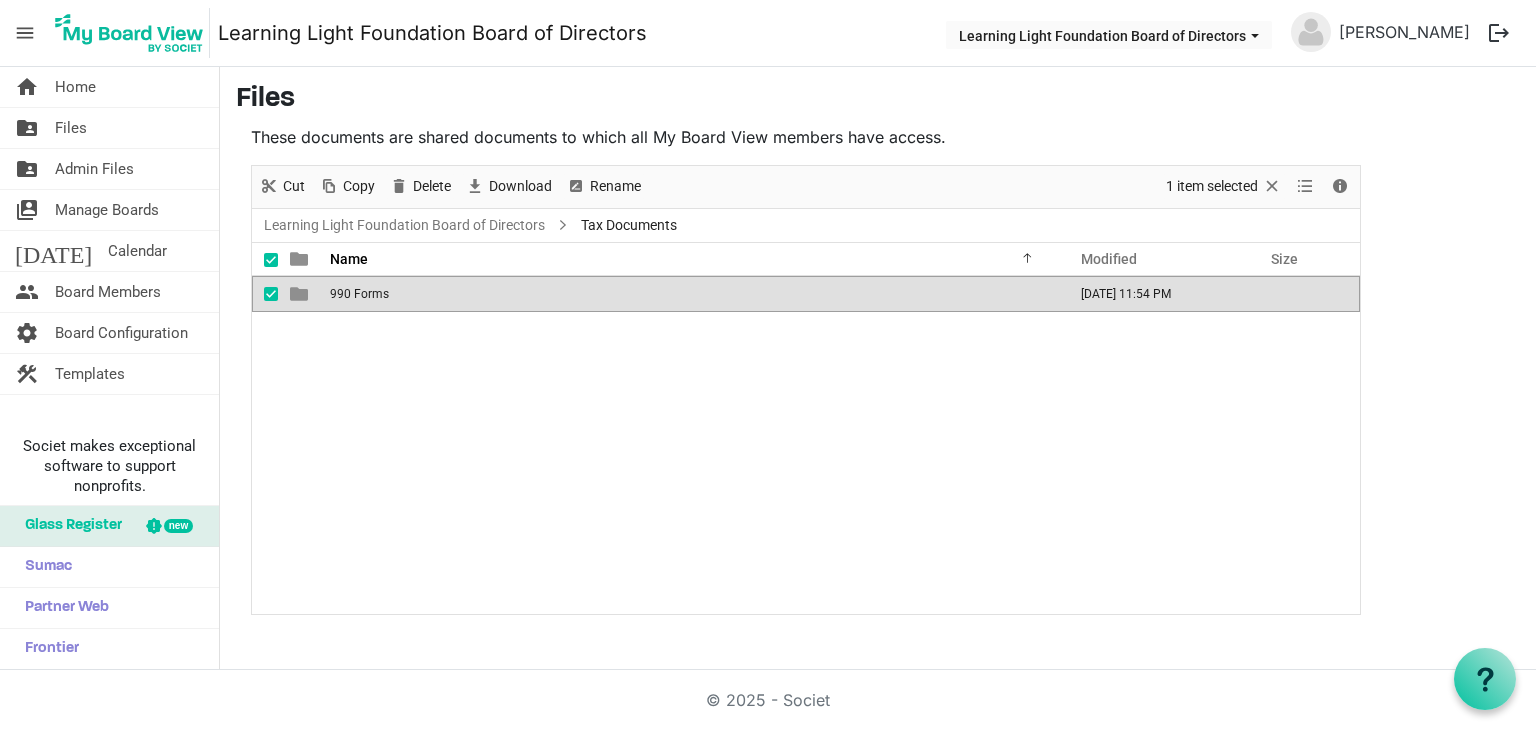 click on "990 Forms" at bounding box center [359, 294] 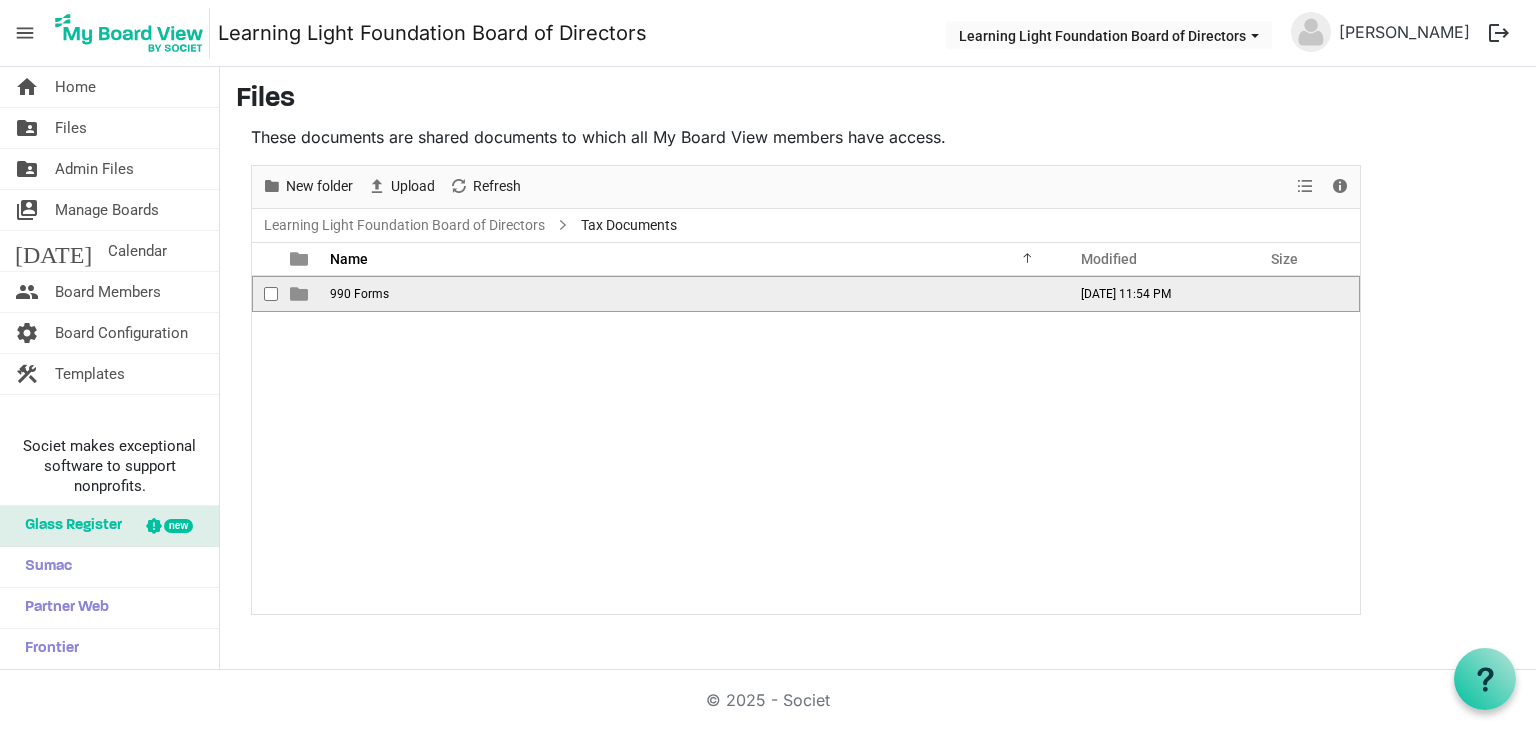 click on "990 Forms" at bounding box center (359, 294) 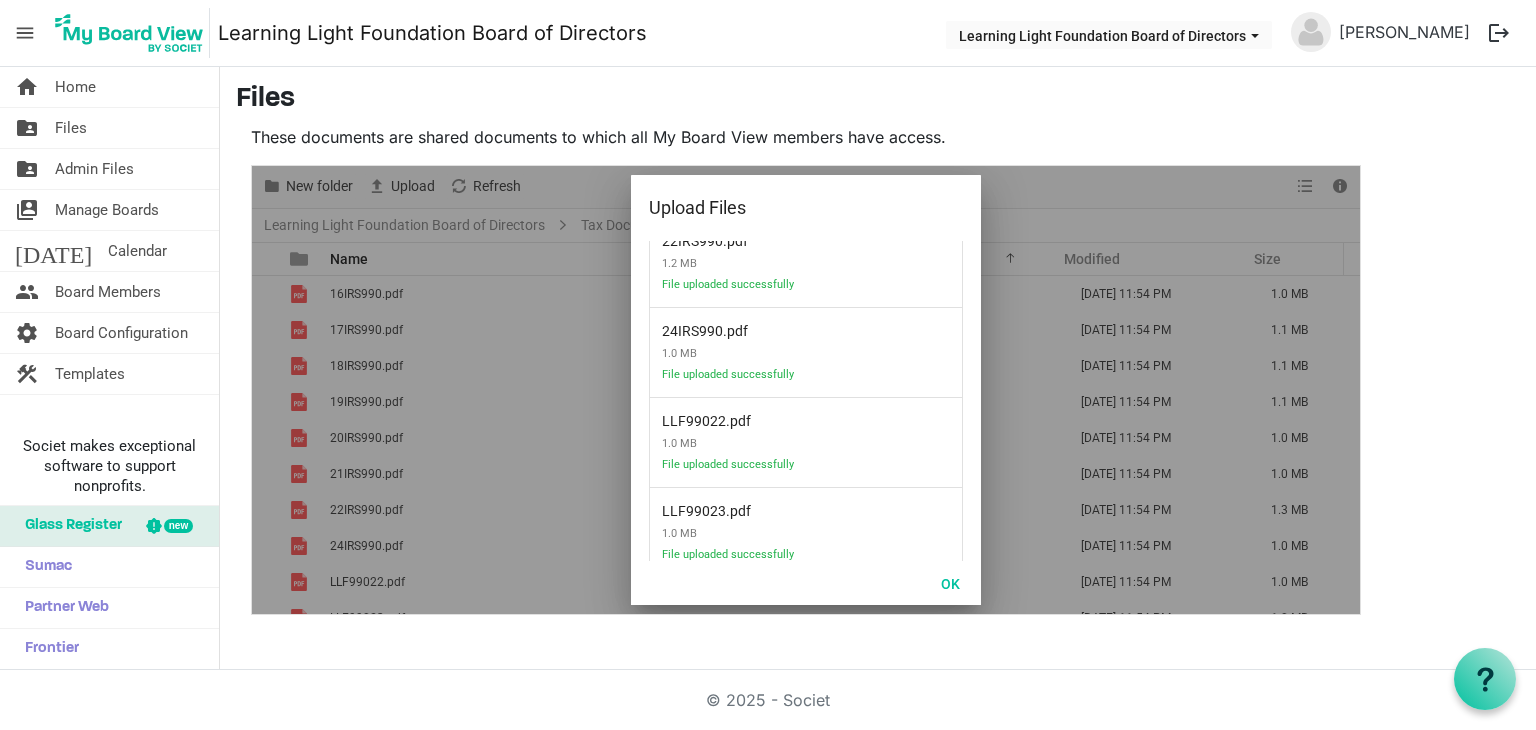 scroll, scrollTop: 598, scrollLeft: 0, axis: vertical 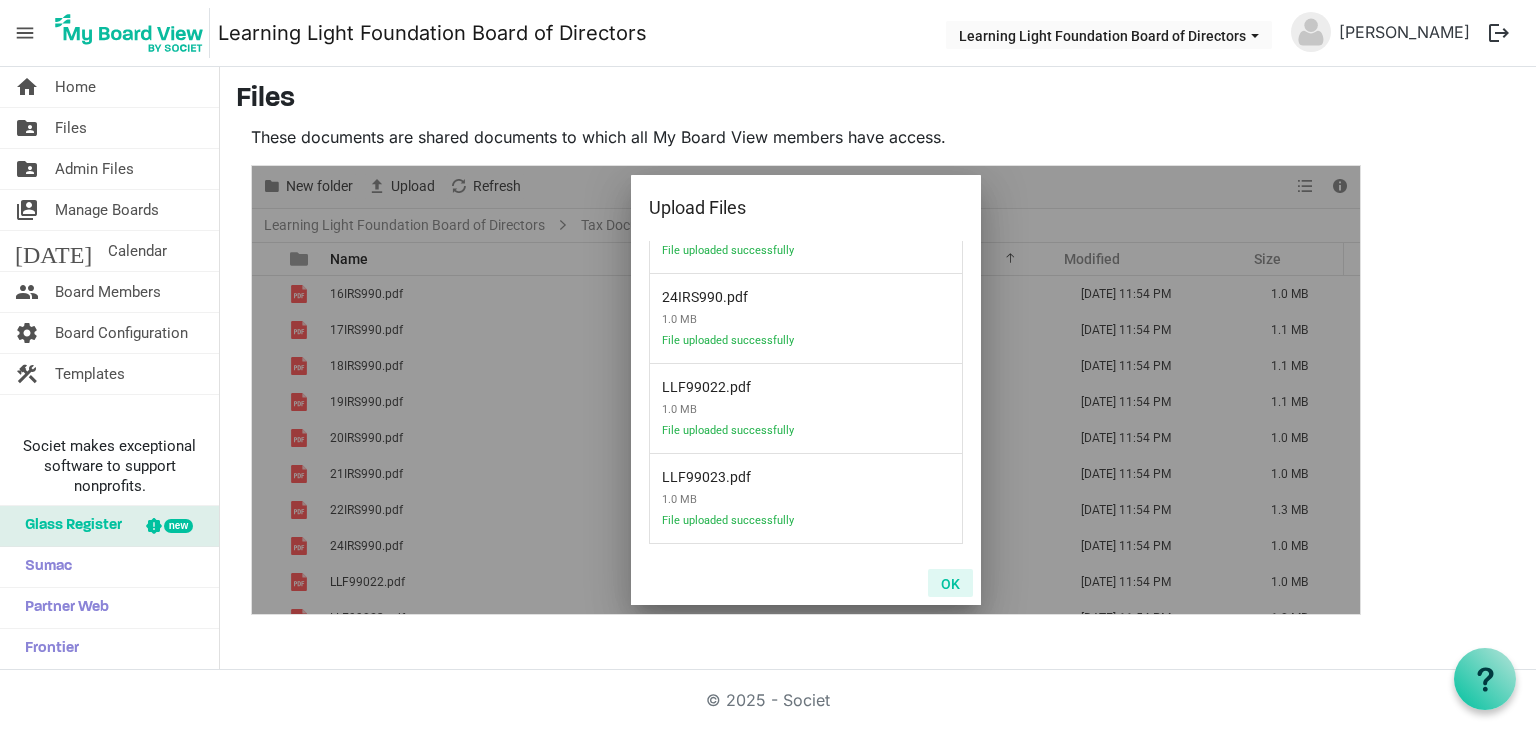 click on "OK" at bounding box center (950, 583) 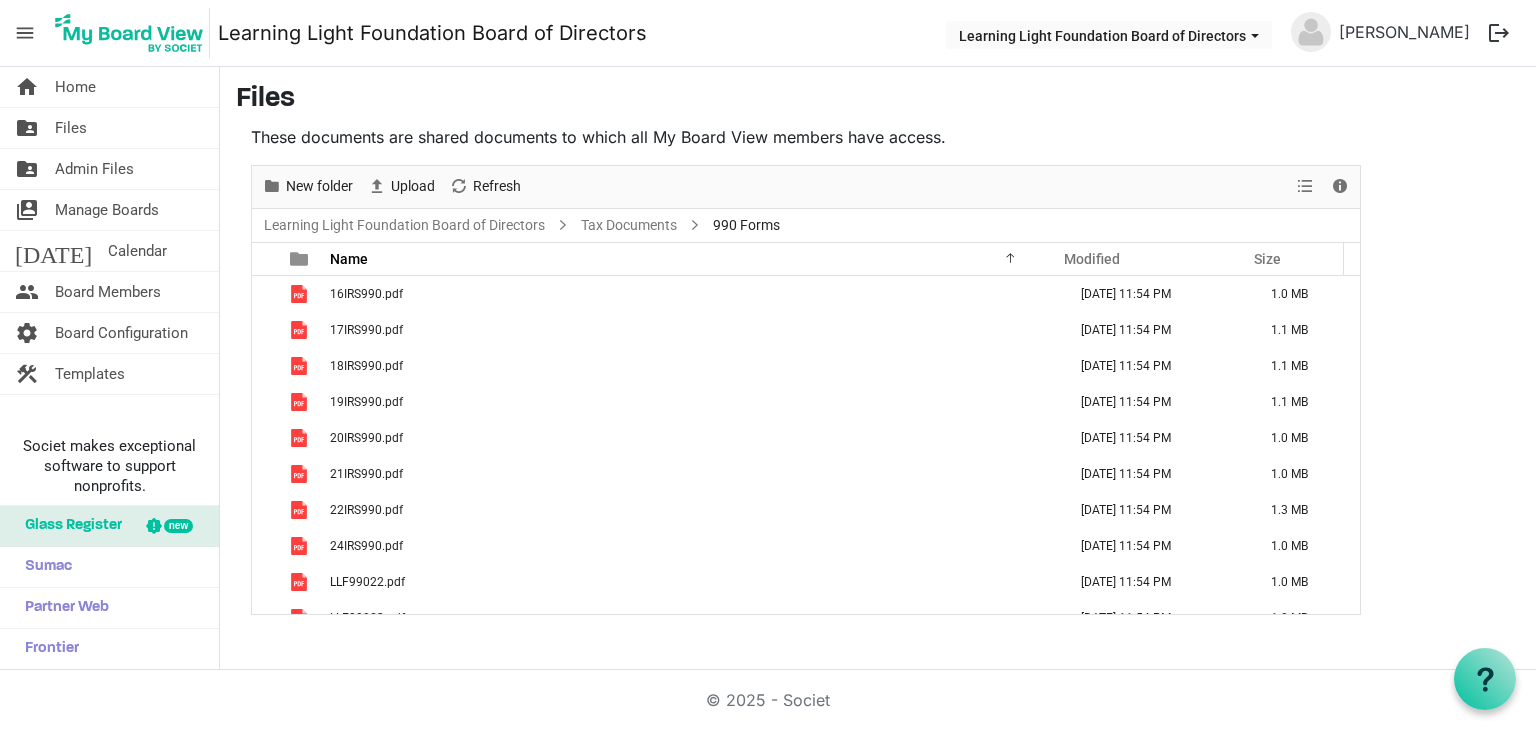 click on "These documents are shared documents to which all My Board View members have access." at bounding box center (806, 137) 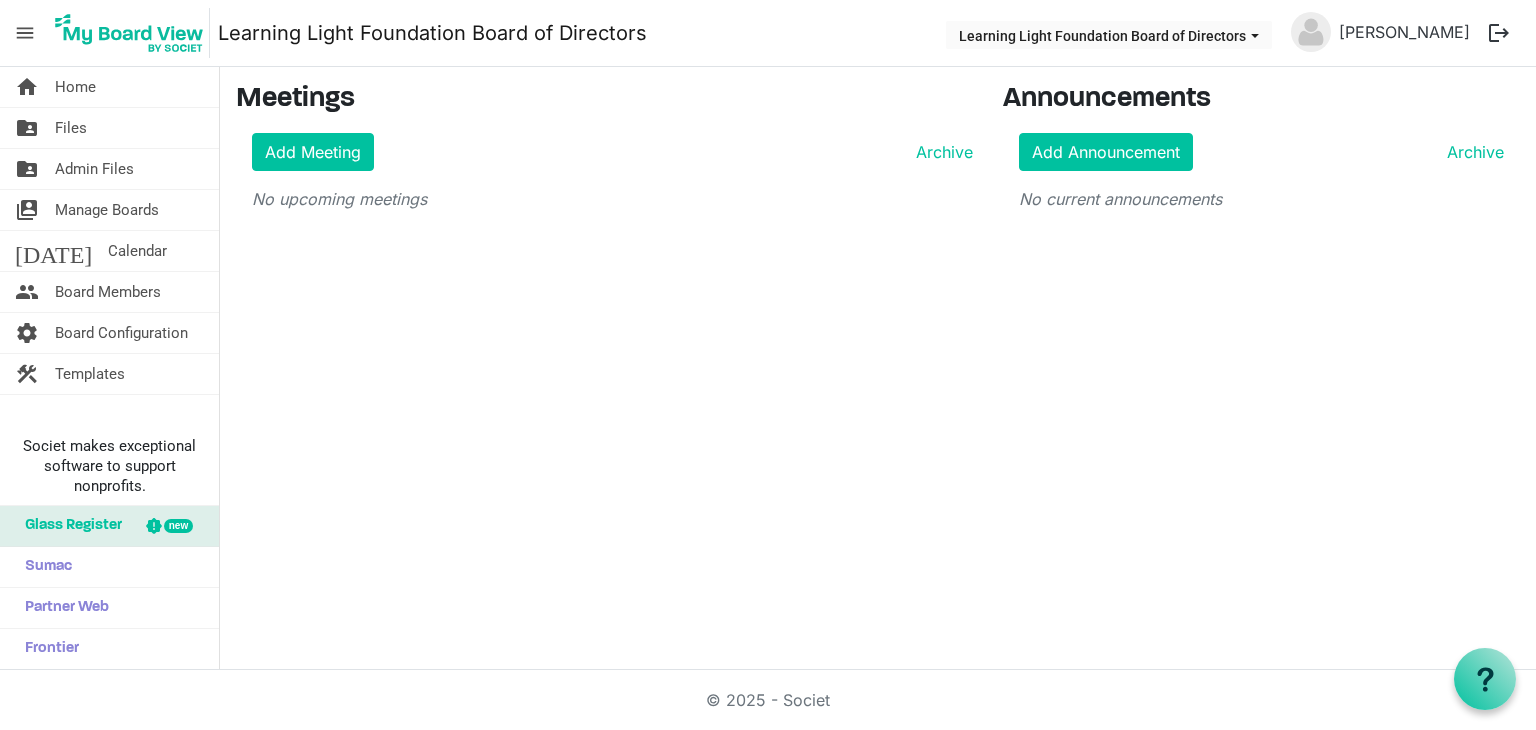 scroll, scrollTop: 0, scrollLeft: 0, axis: both 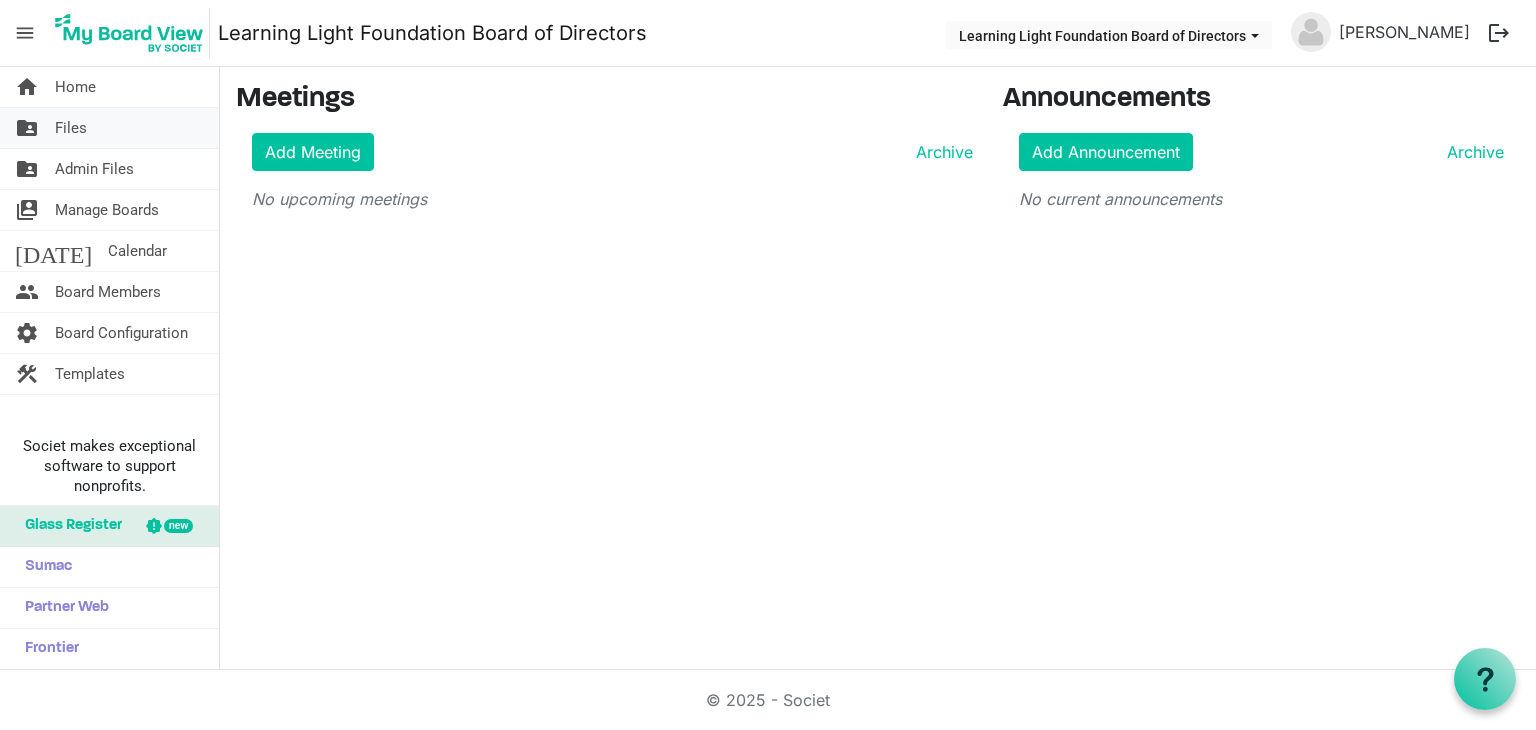 click on "folder_shared
Files" at bounding box center [109, 128] 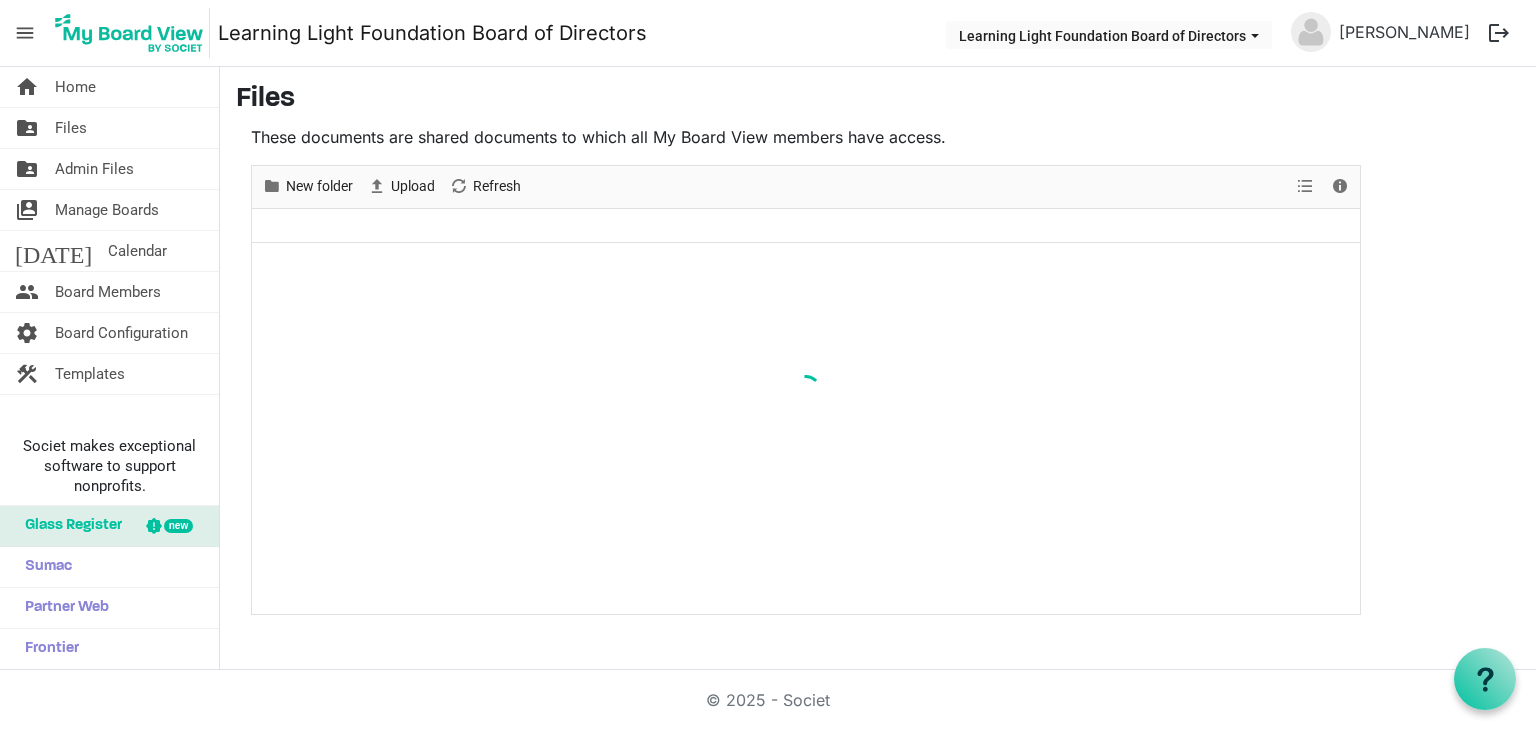 scroll, scrollTop: 0, scrollLeft: 0, axis: both 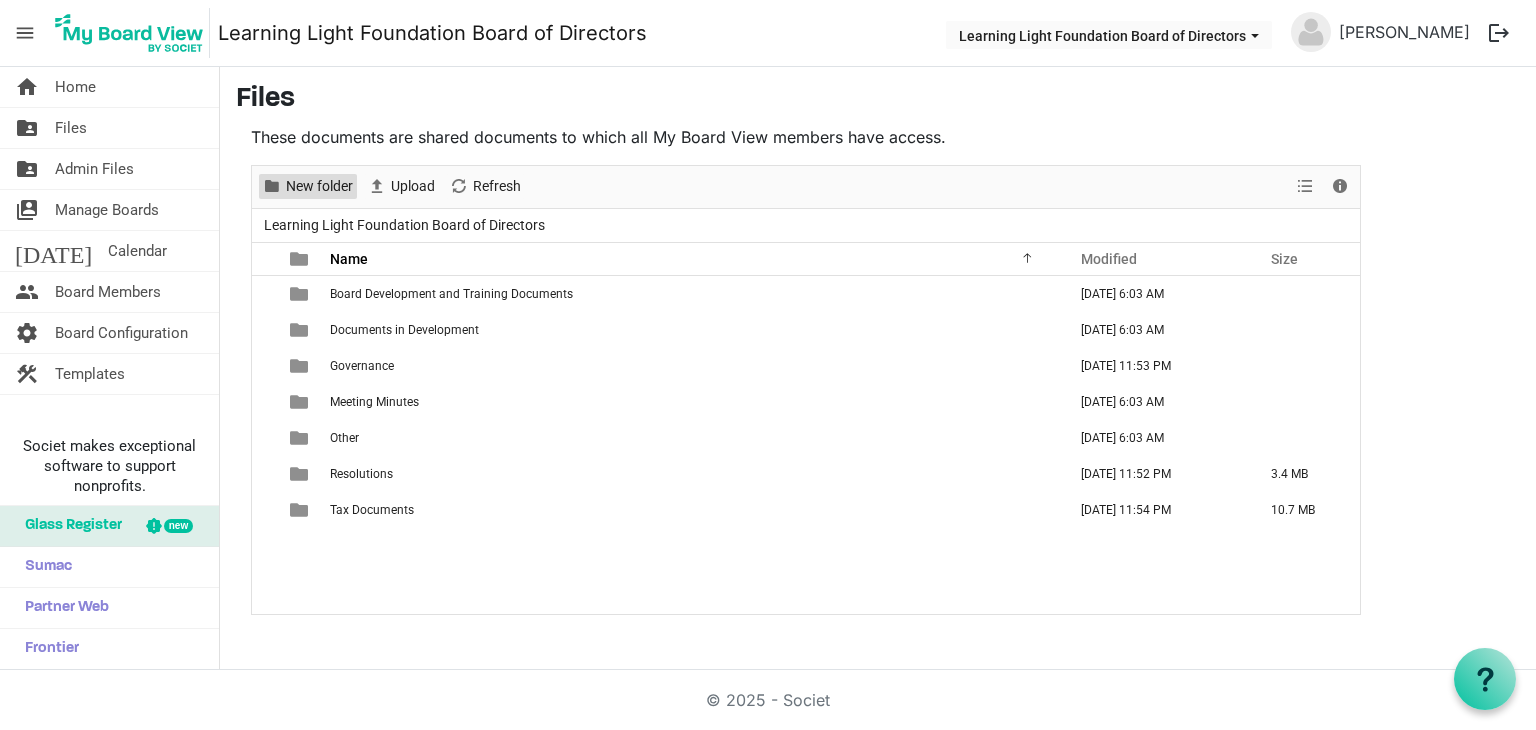 click at bounding box center (272, 186) 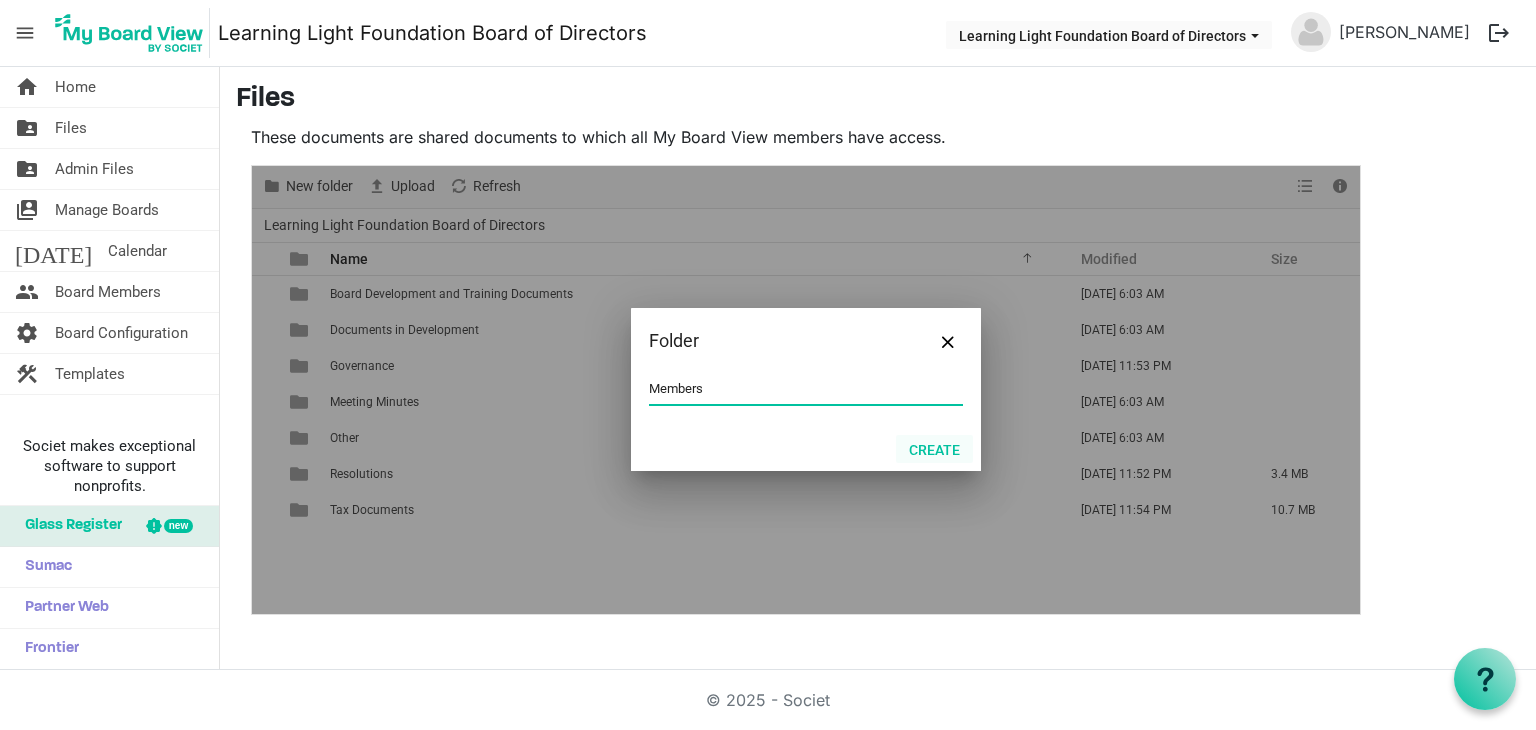 type on "Members" 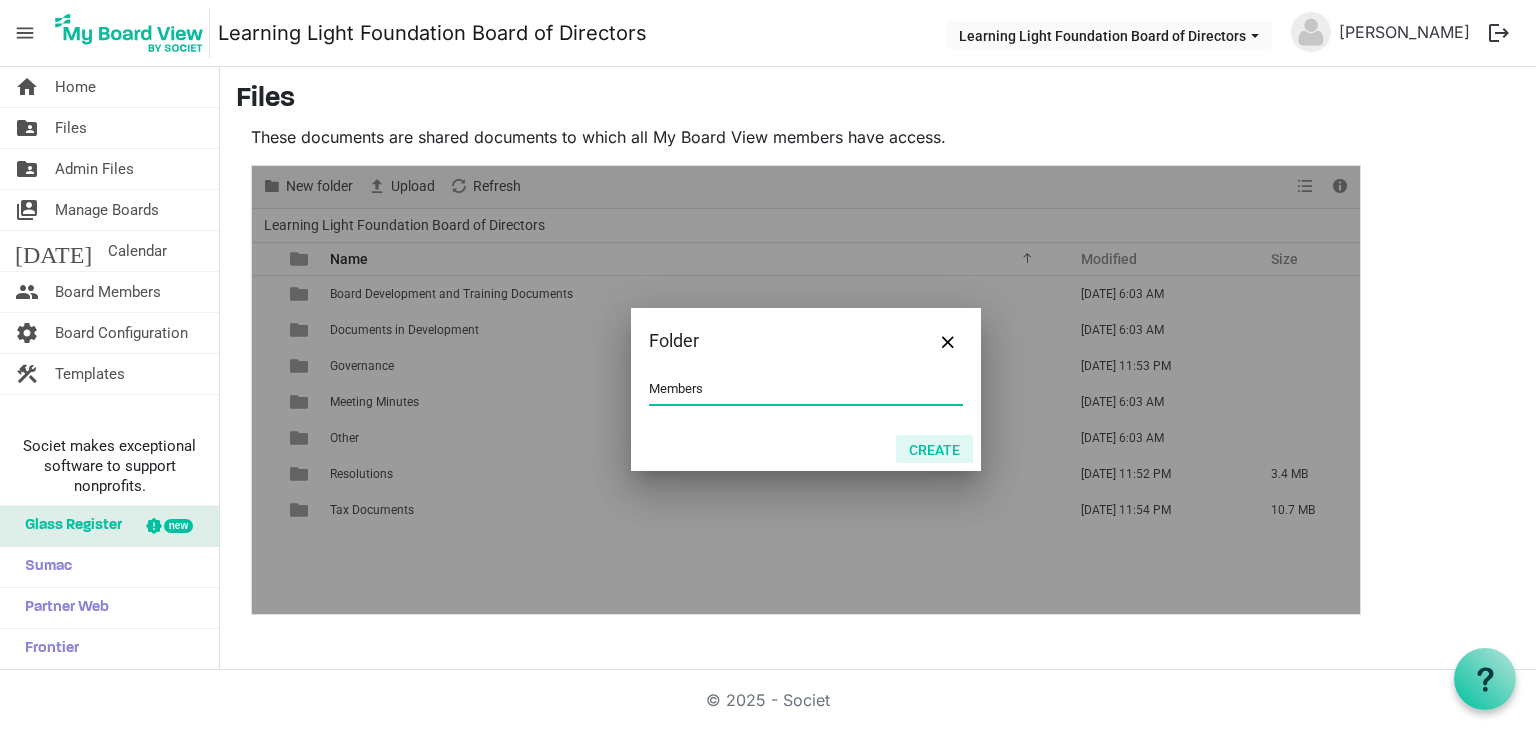 click on "Create" at bounding box center (934, 449) 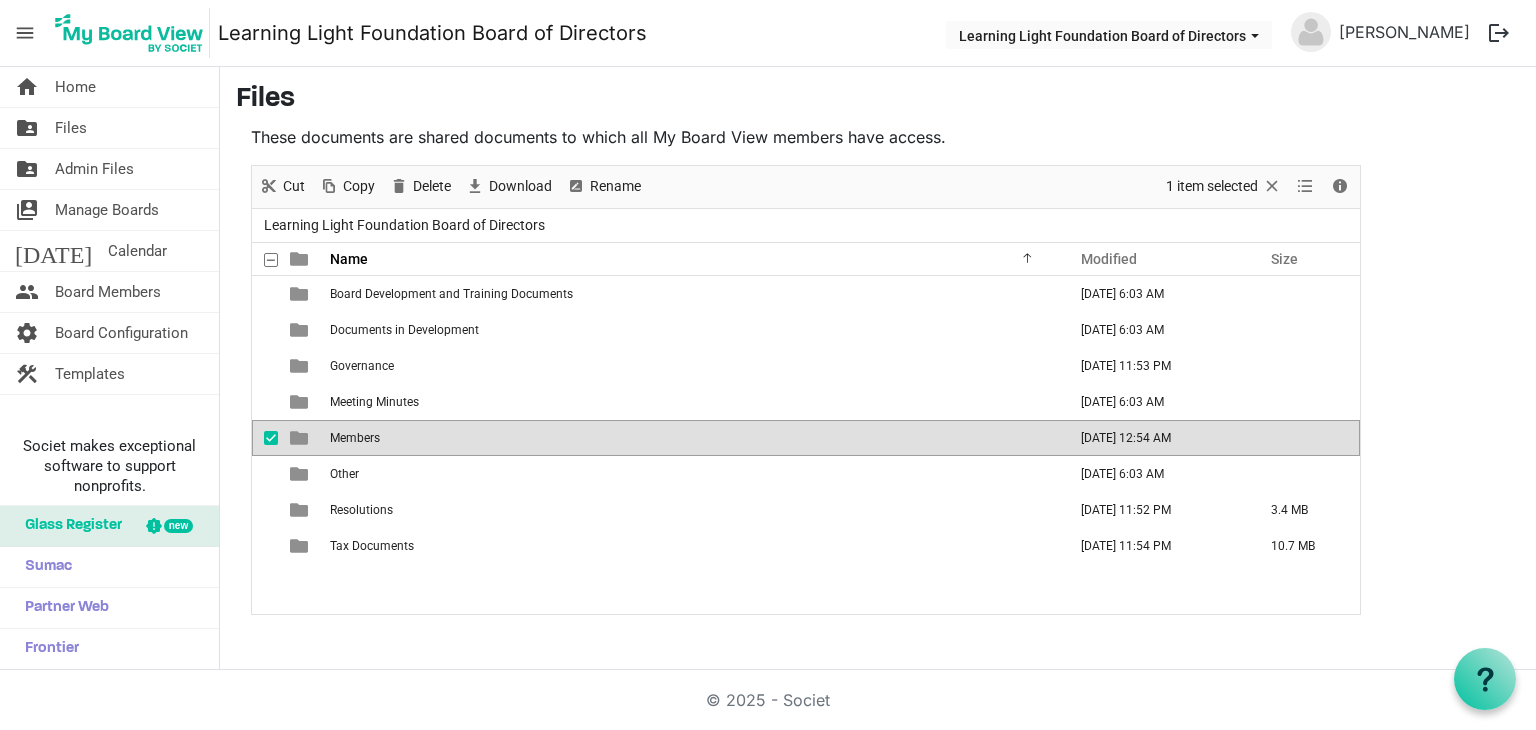 click at bounding box center [271, 438] 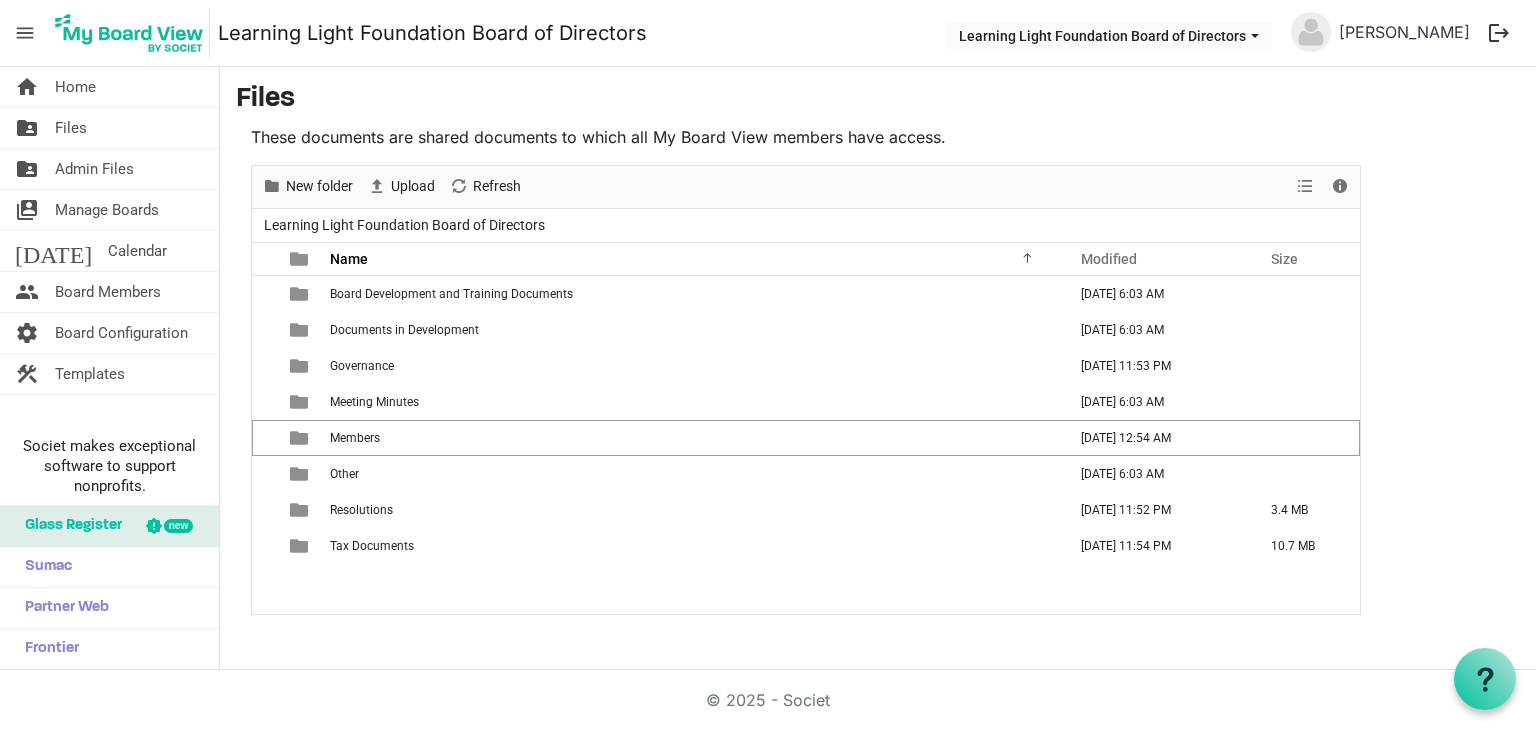 click on "Files
These documents are shared documents to which all My Board View members have access.
New folder Upload Cut Copy Paste Delete Download Rename Sort by Refresh 1 item selected View Details Learning Light Foundation Board of Directors   Name Modified Size filemanager_grid_header_table   Board Development and Training Documents [DATE] 6:03 AM   Documents in Development [DATE] 6:03 AM   Governance [DATE] 11:53 PM   Meeting Minutes [DATE] 6:03 AM   Members [DATE] 12:54 AM   Other [DATE] 6:03 AM   Resolutions [DATE] 11:52 PM 3.4 MB   Tax Documents [DATE] 11:54 PM 10.7 MB Upload Files Browse... Folder Members Create" at bounding box center (878, 349) 